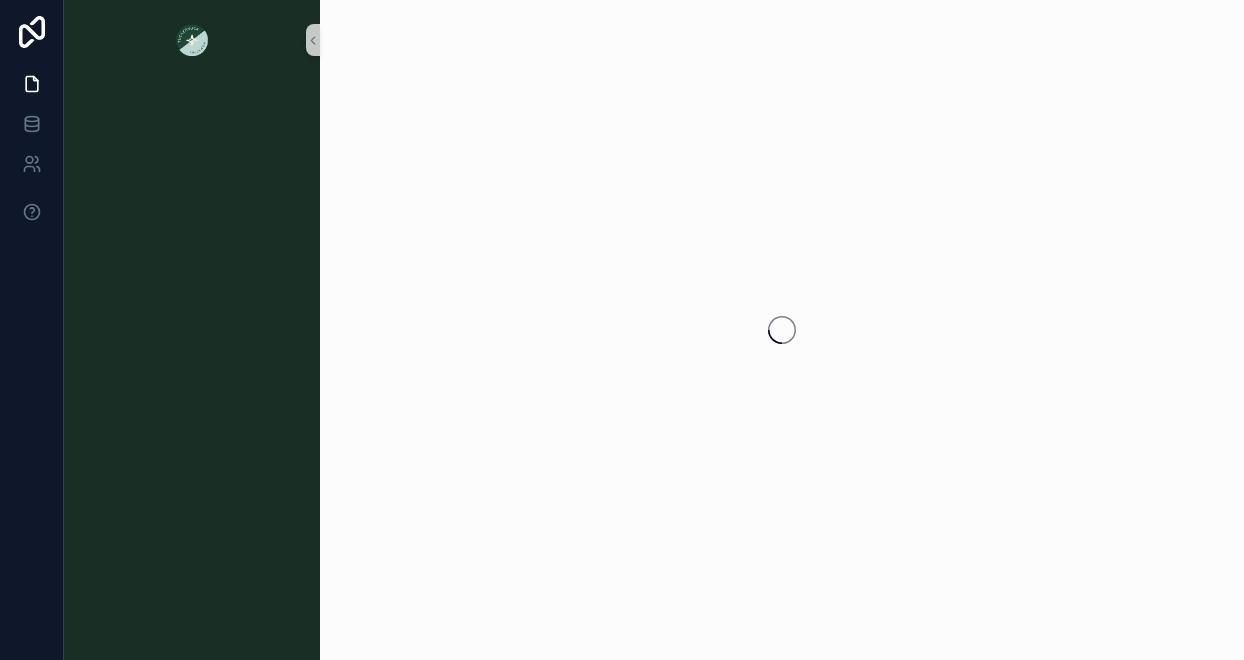scroll, scrollTop: 0, scrollLeft: 0, axis: both 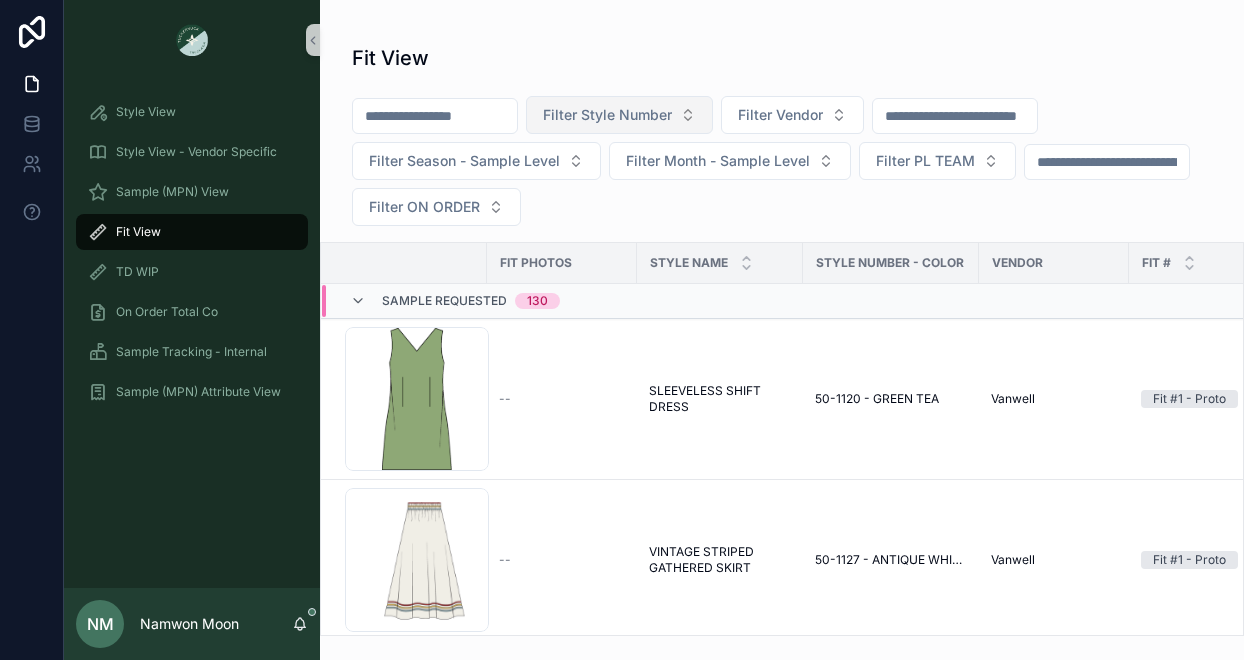 click on "Filter Style Number" at bounding box center [607, 115] 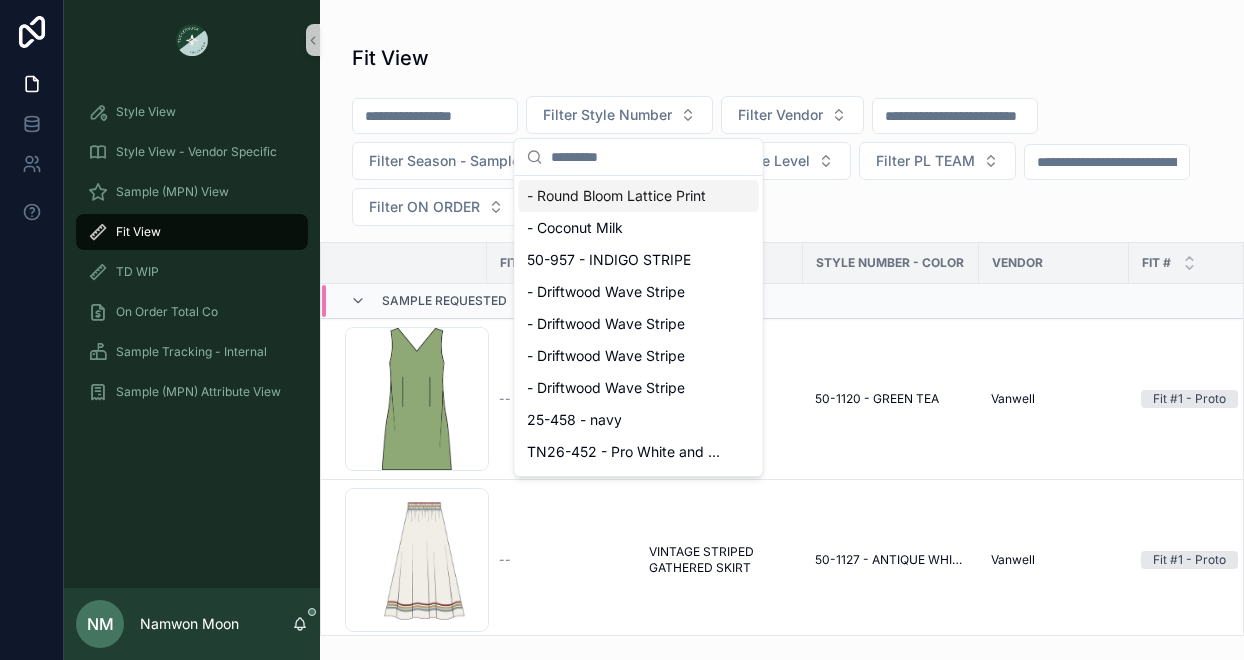 click at bounding box center [651, 157] 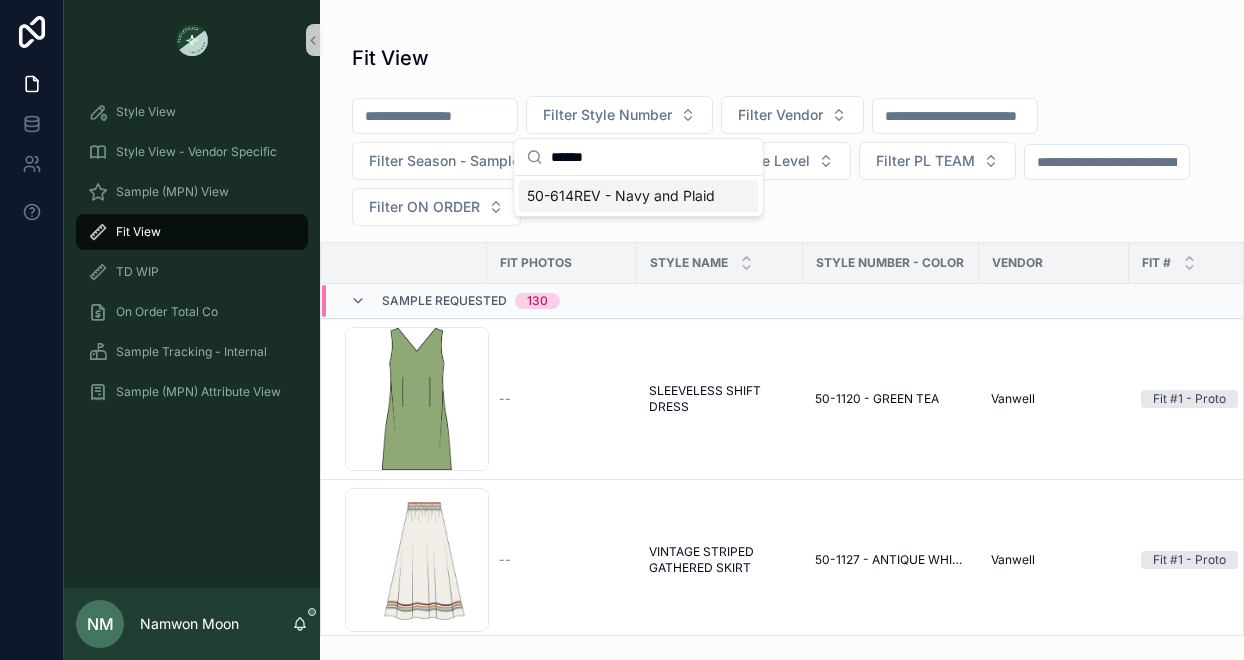 type on "******" 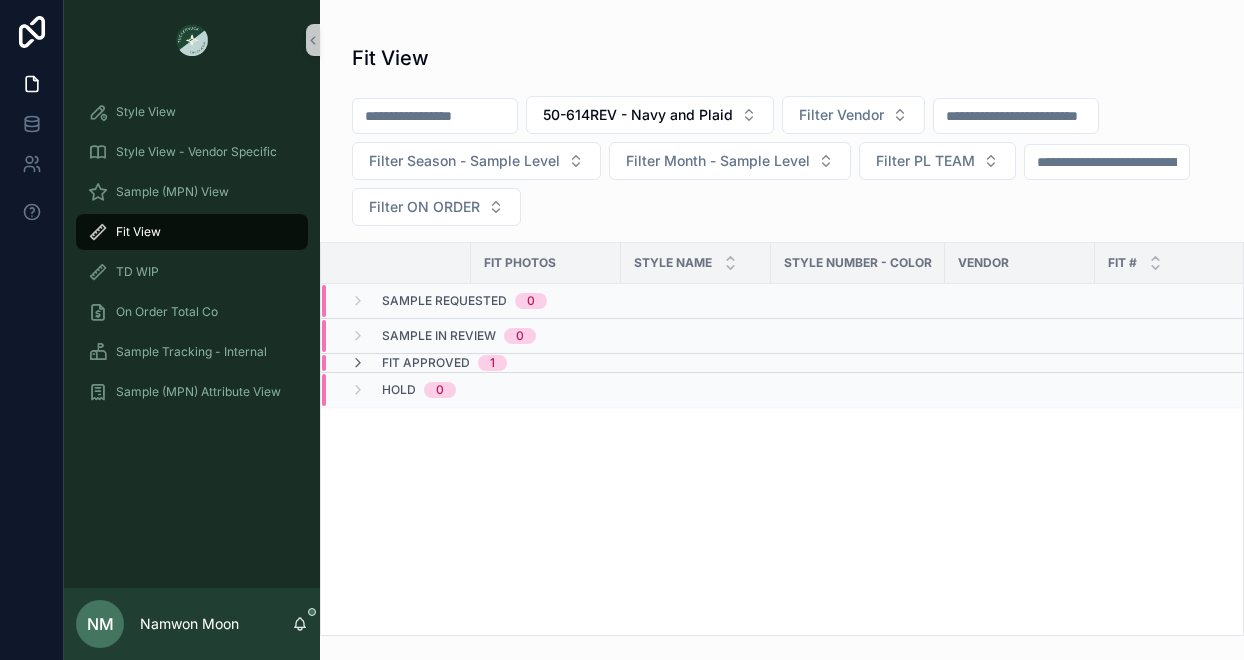 click on "Fit Approved" at bounding box center [426, 363] 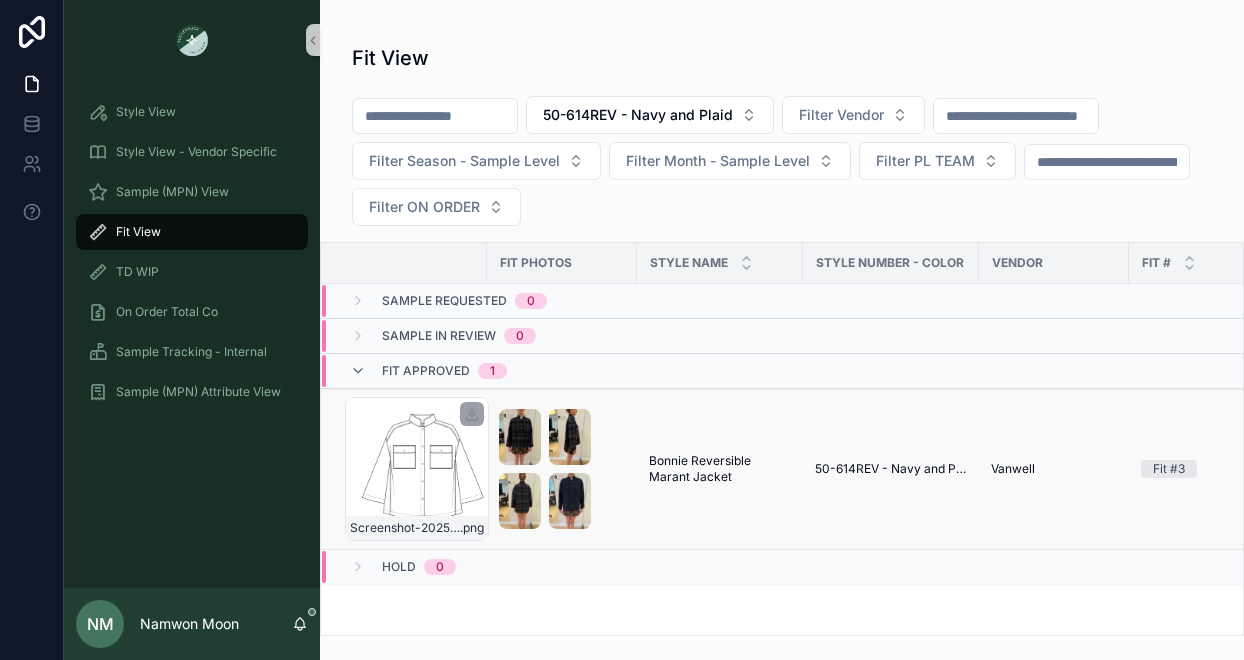 click on "Screenshot-2025-08-05-at-9.38.52-AM .png" at bounding box center (417, 469) 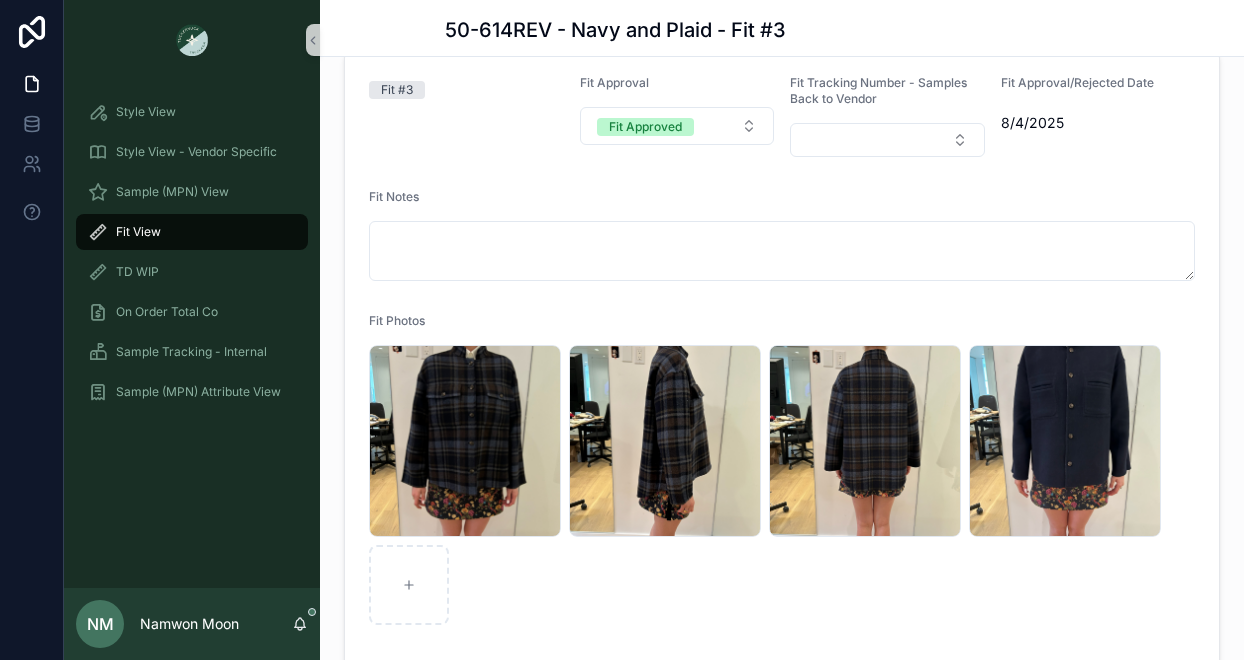 scroll, scrollTop: 414, scrollLeft: 0, axis: vertical 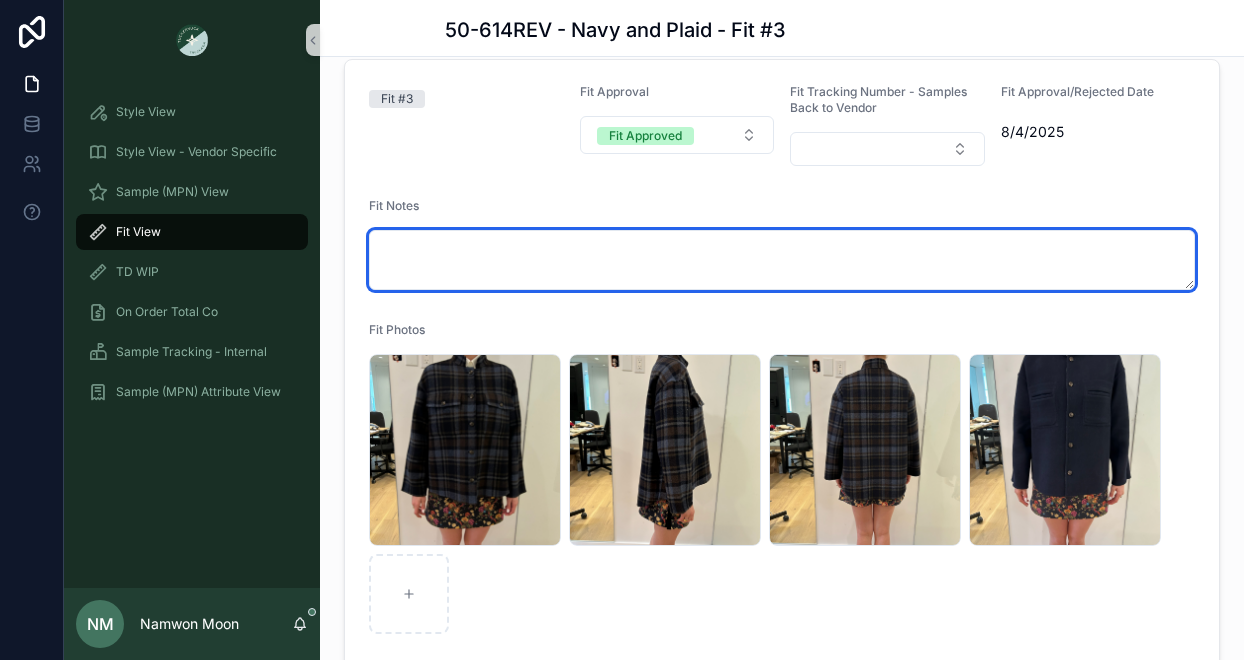 click at bounding box center [782, 260] 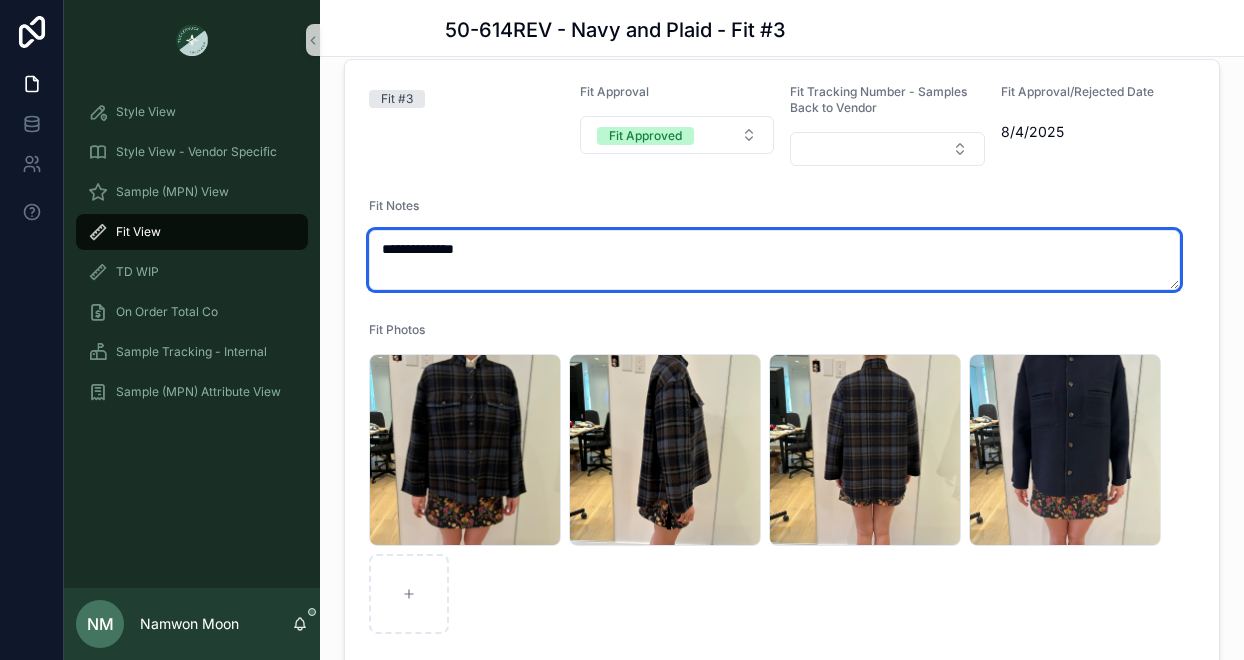 type on "**********" 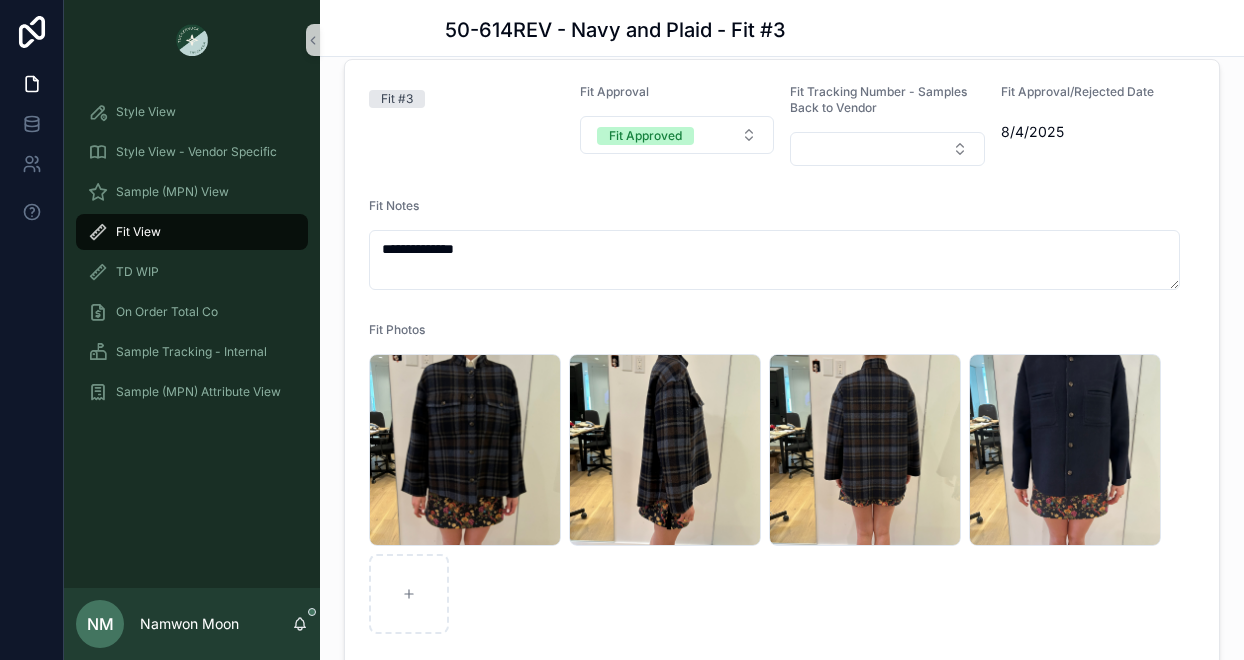 click on "8/4/2025" at bounding box center (1098, 132) 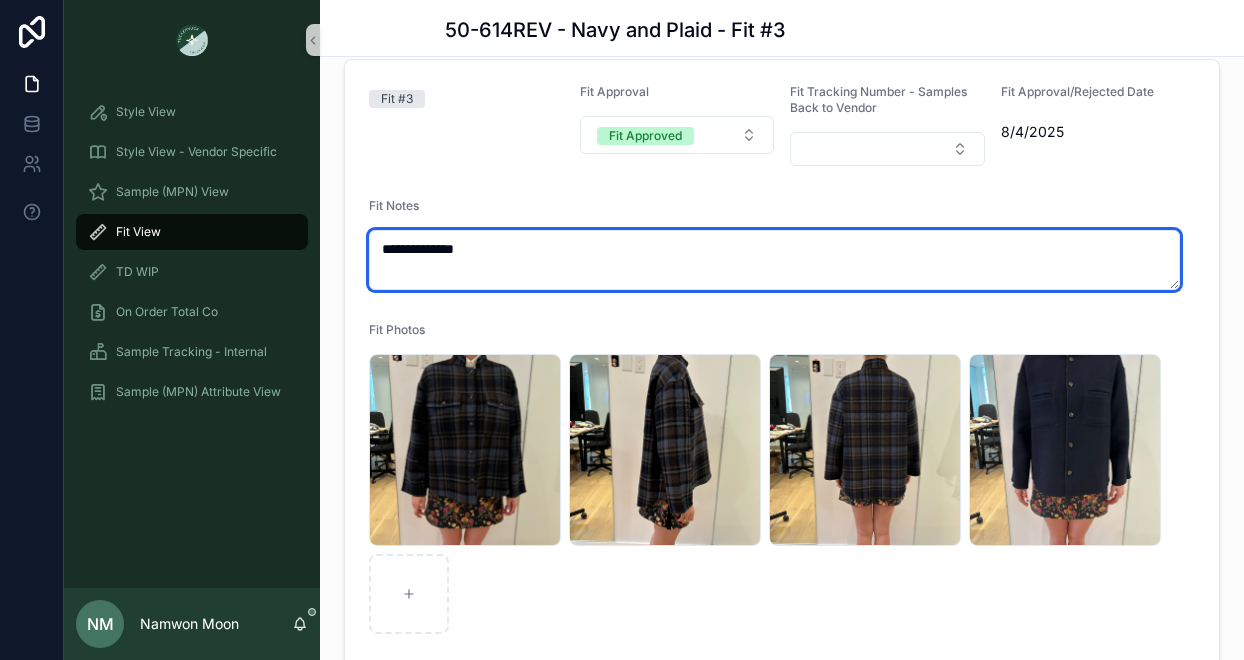 click on "**********" at bounding box center [774, 260] 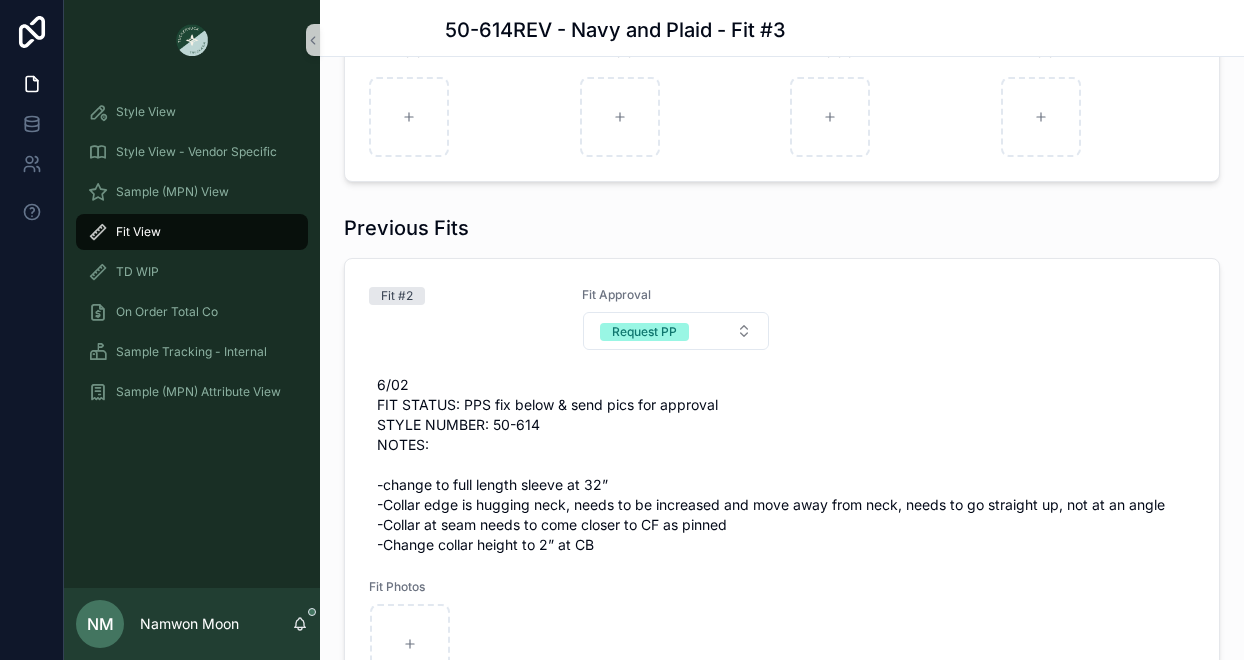 scroll, scrollTop: 1186, scrollLeft: 0, axis: vertical 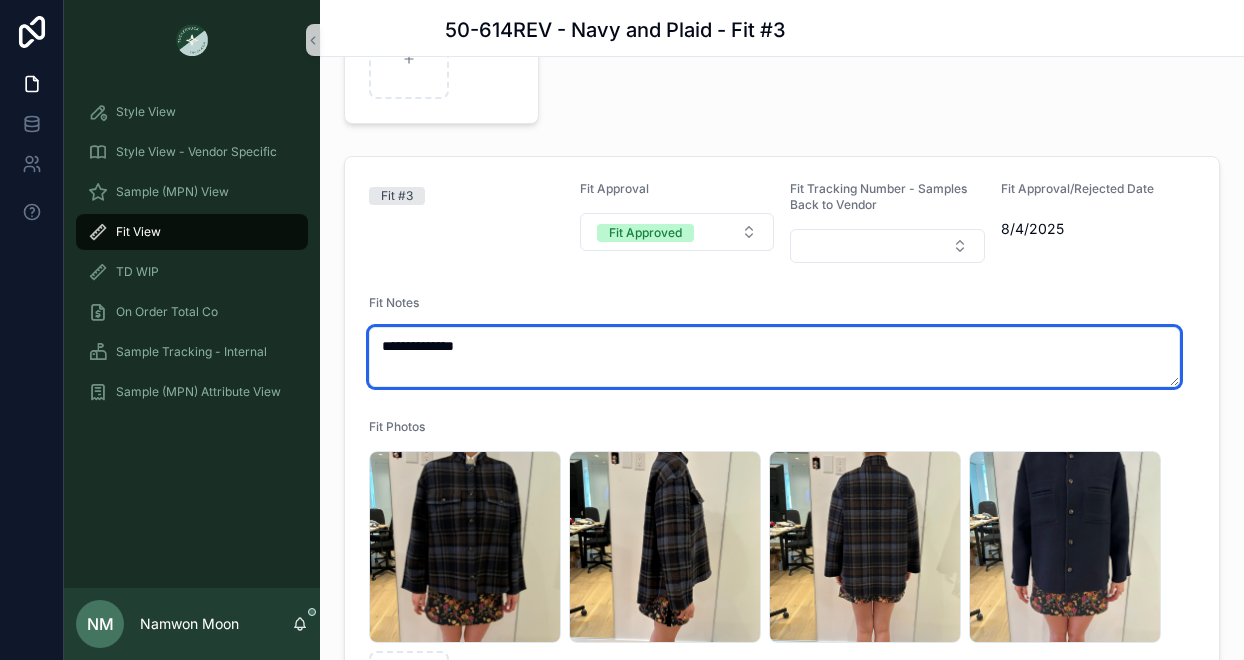 drag, startPoint x: 534, startPoint y: 357, endPoint x: 365, endPoint y: 359, distance: 169.01184 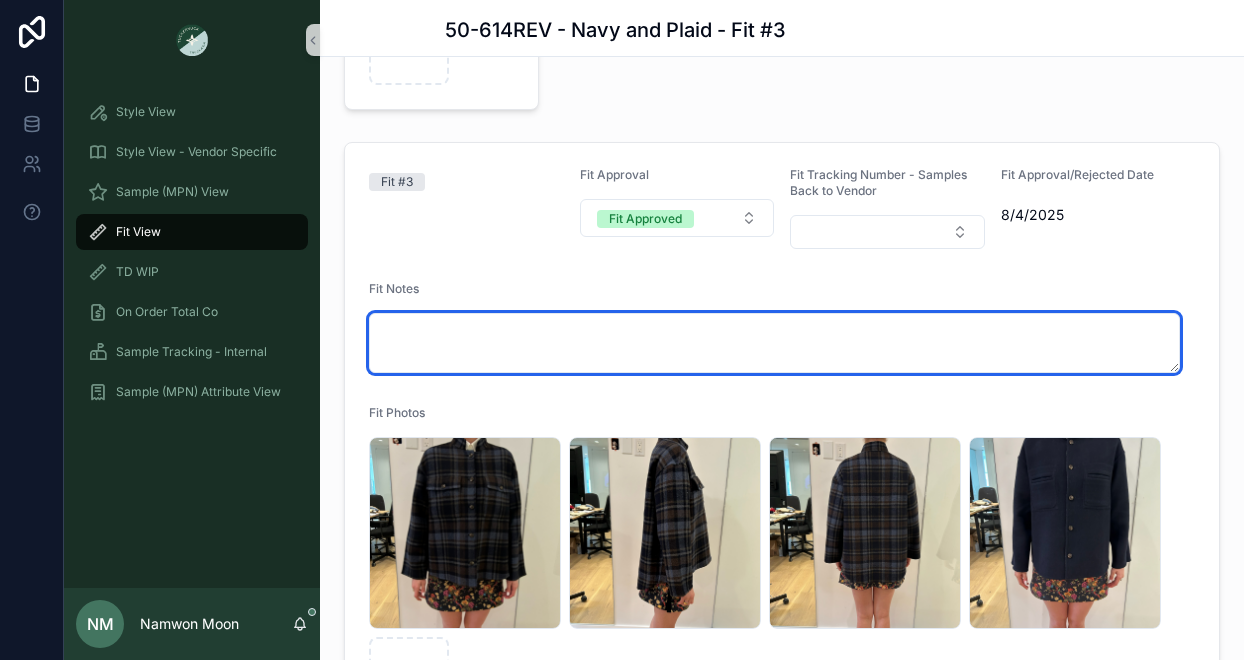scroll, scrollTop: 330, scrollLeft: 0, axis: vertical 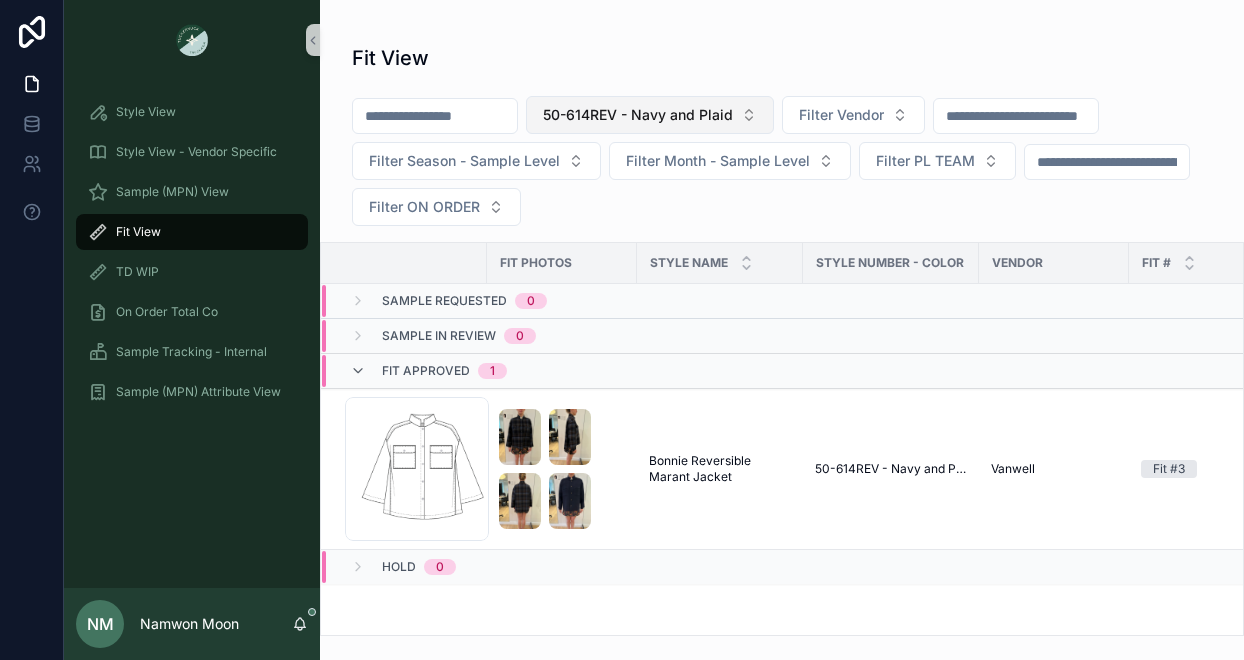click on "50-614REV - Navy and Plaid" at bounding box center [638, 115] 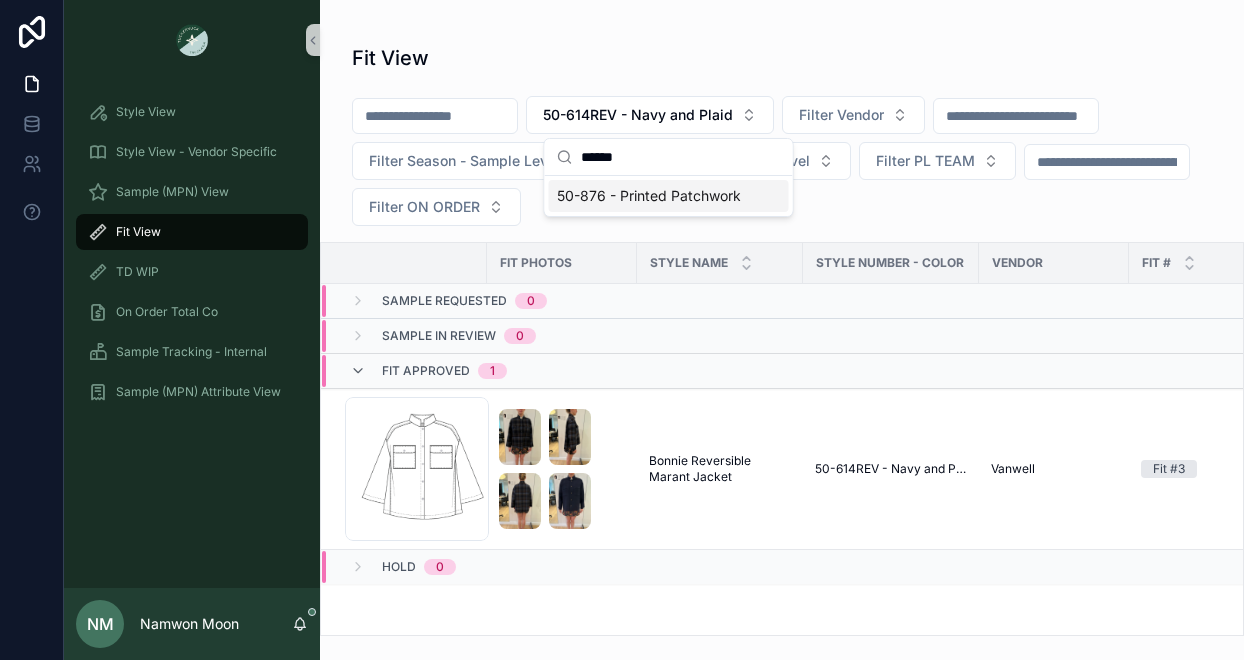 type on "******" 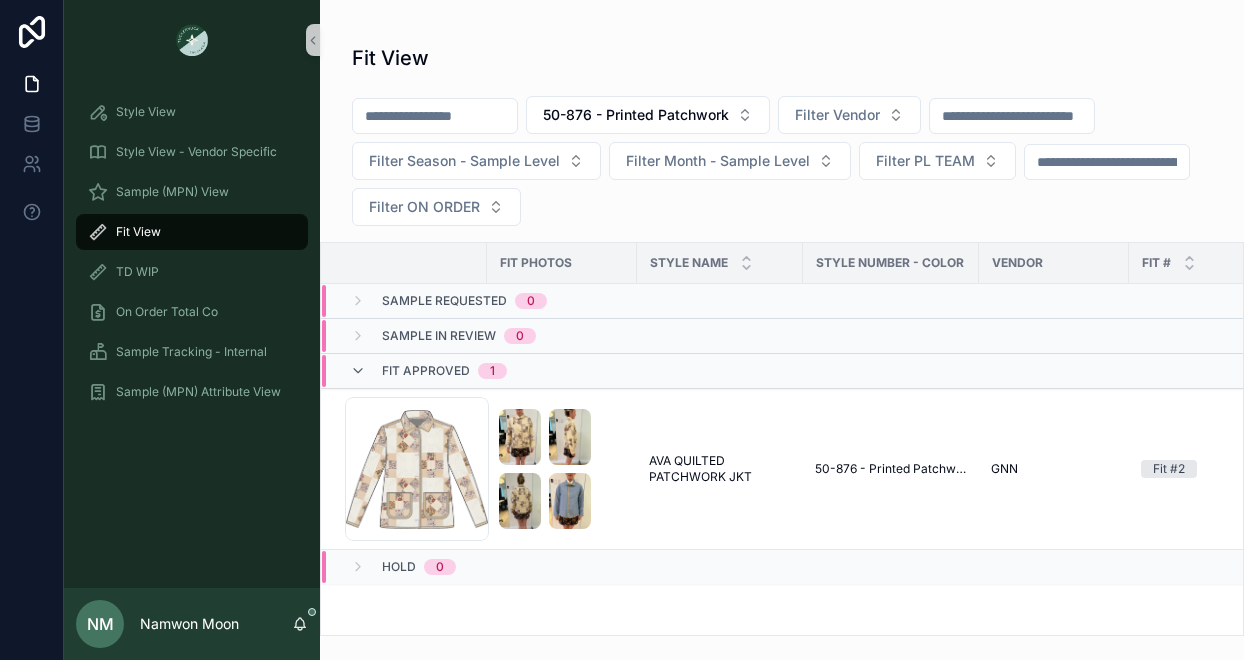 click on "Fit Approved" at bounding box center [426, 371] 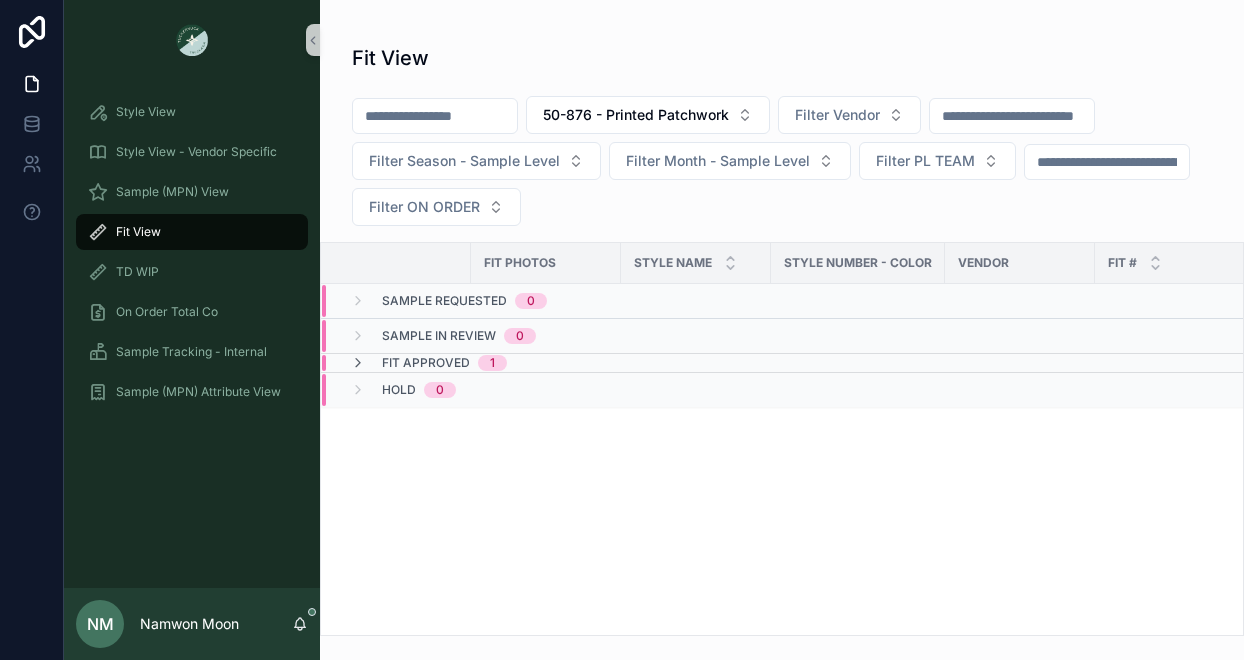 click on "Fit Approved" at bounding box center (426, 363) 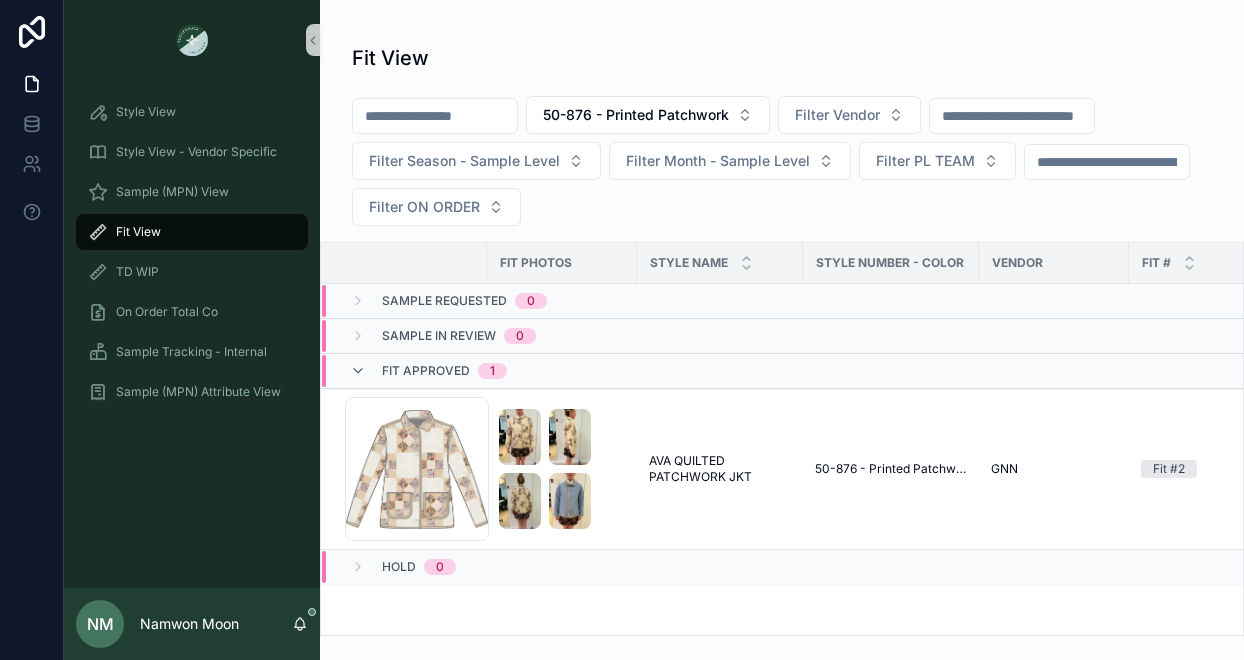 click on "Fit Approved" at bounding box center [426, 371] 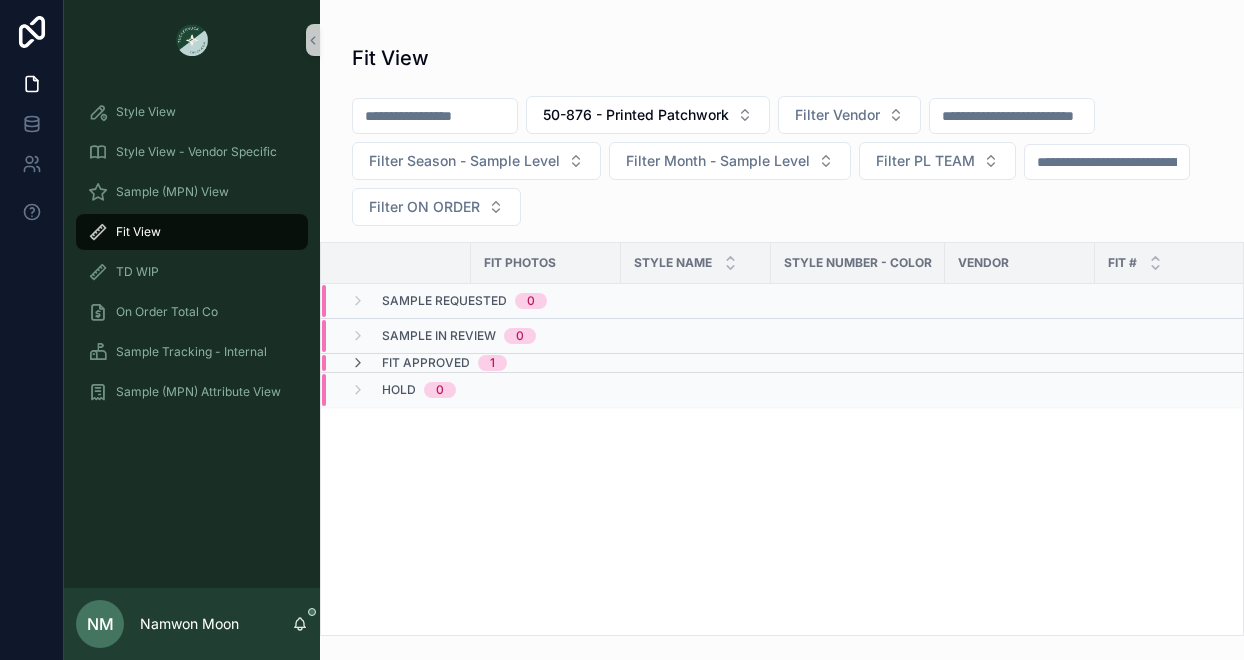 click on "Fit Approved" at bounding box center [426, 363] 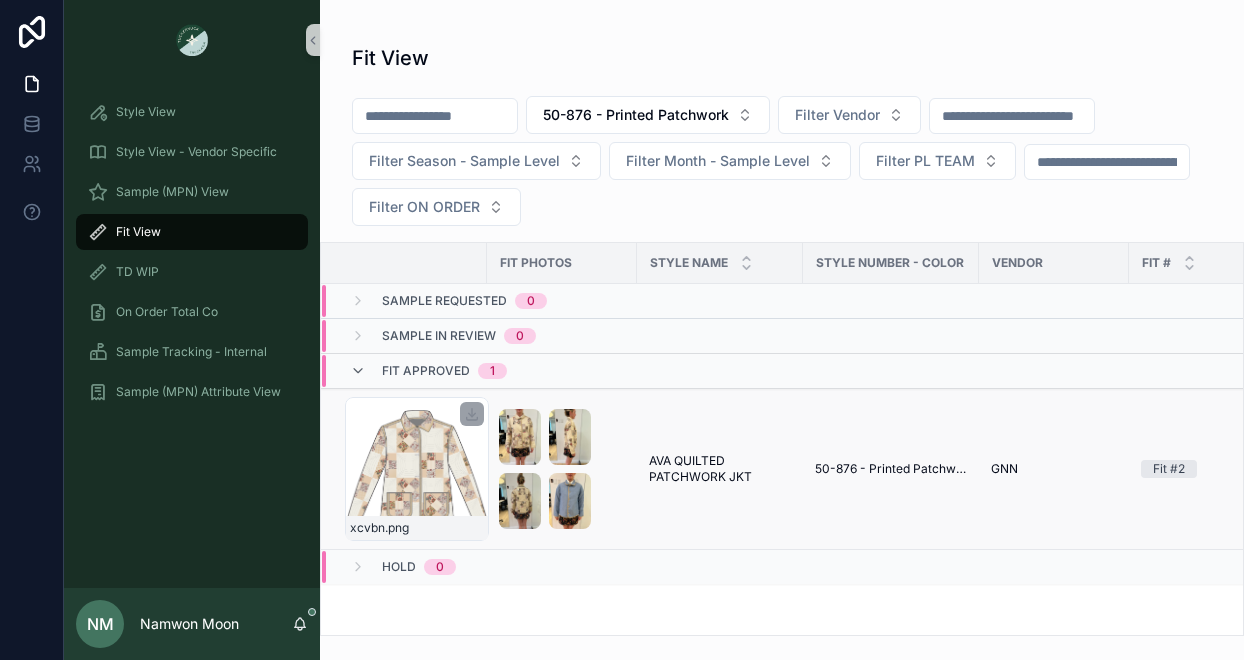 click on "xcvbn .png" at bounding box center [417, 469] 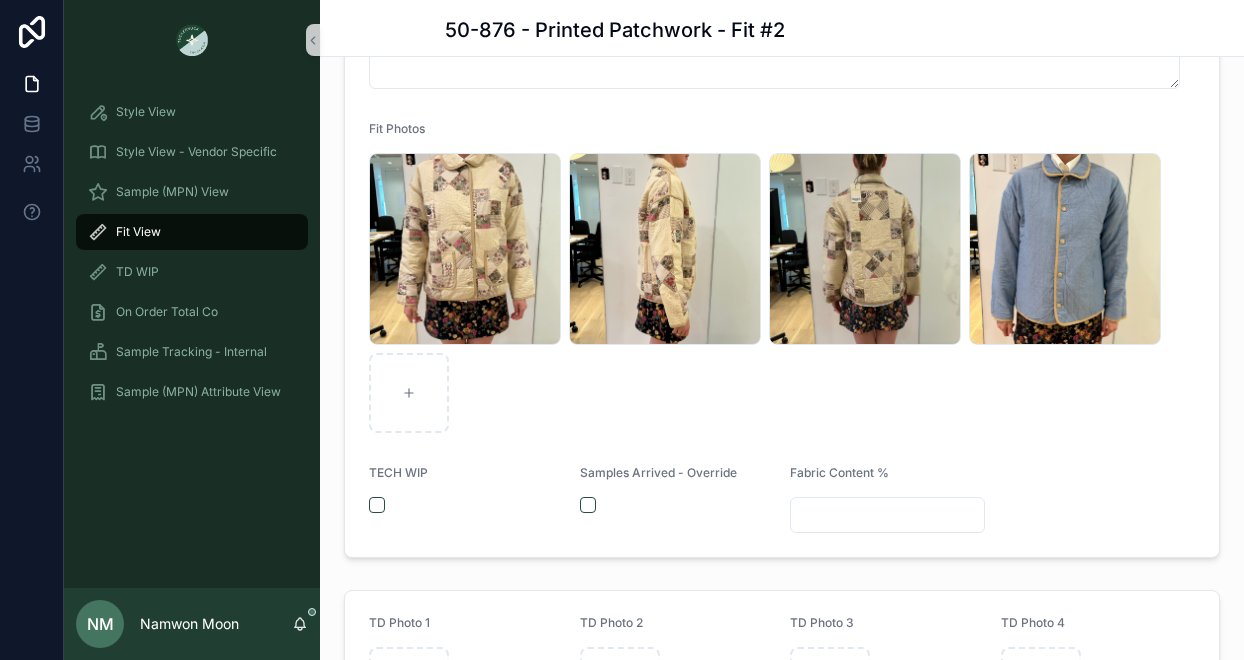 scroll, scrollTop: 435, scrollLeft: 0, axis: vertical 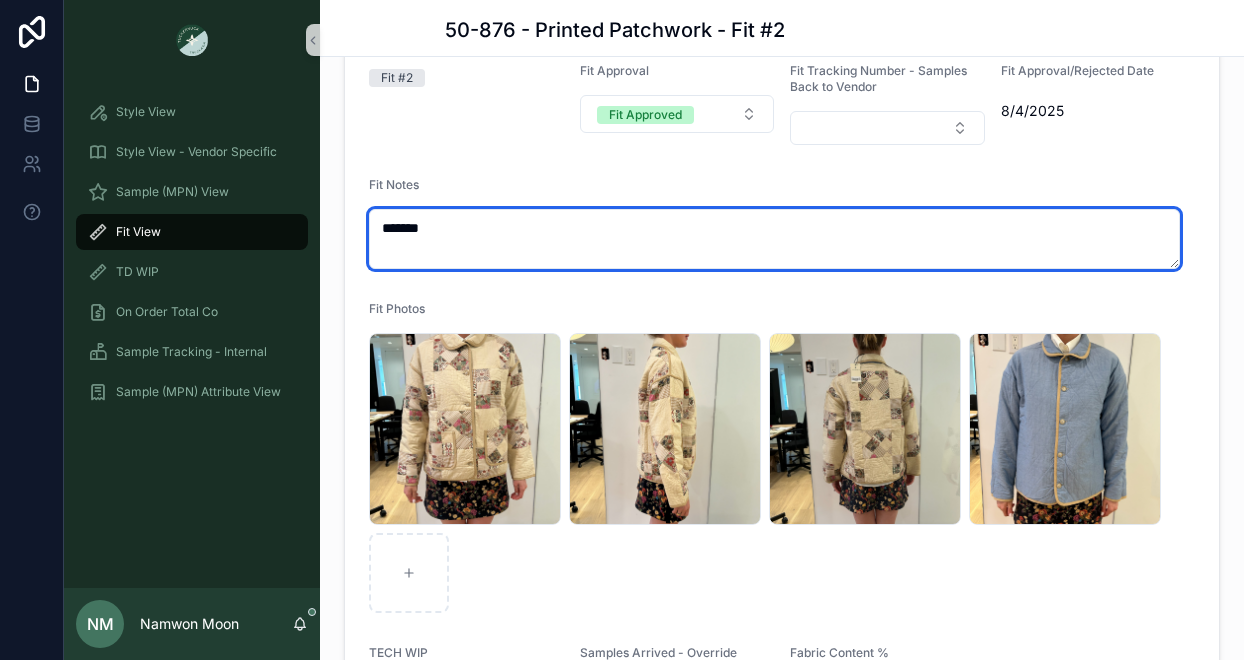 click on "*******" at bounding box center (774, 239) 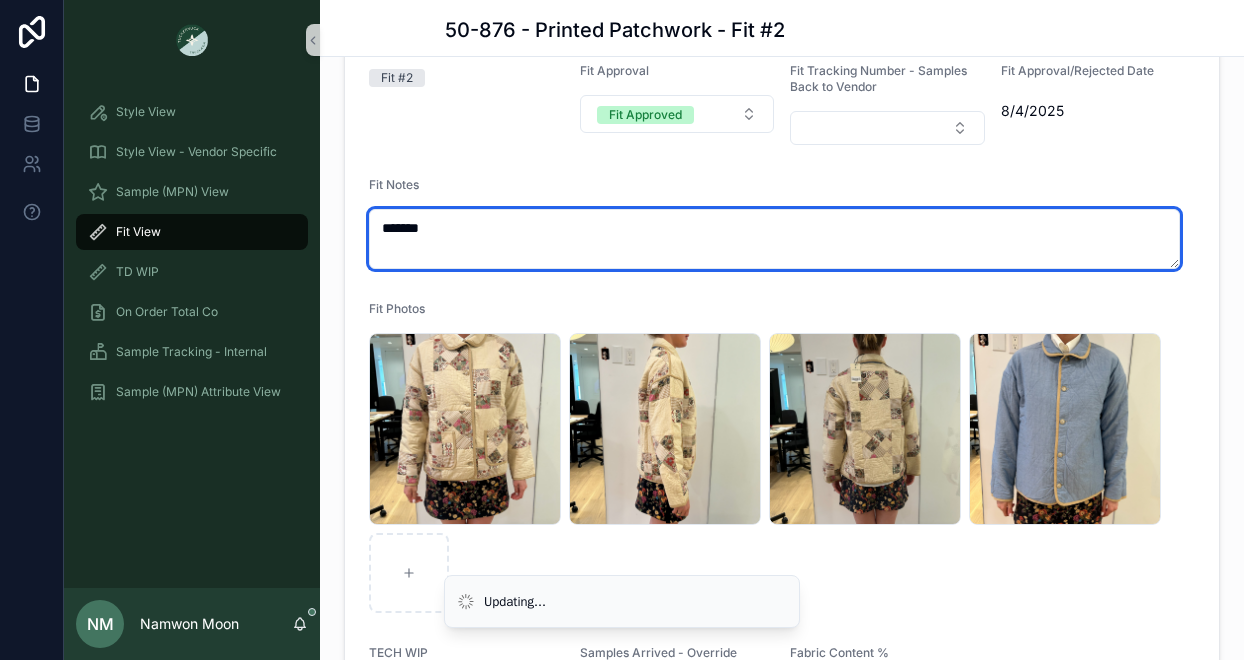 click on "*******" at bounding box center (774, 239) 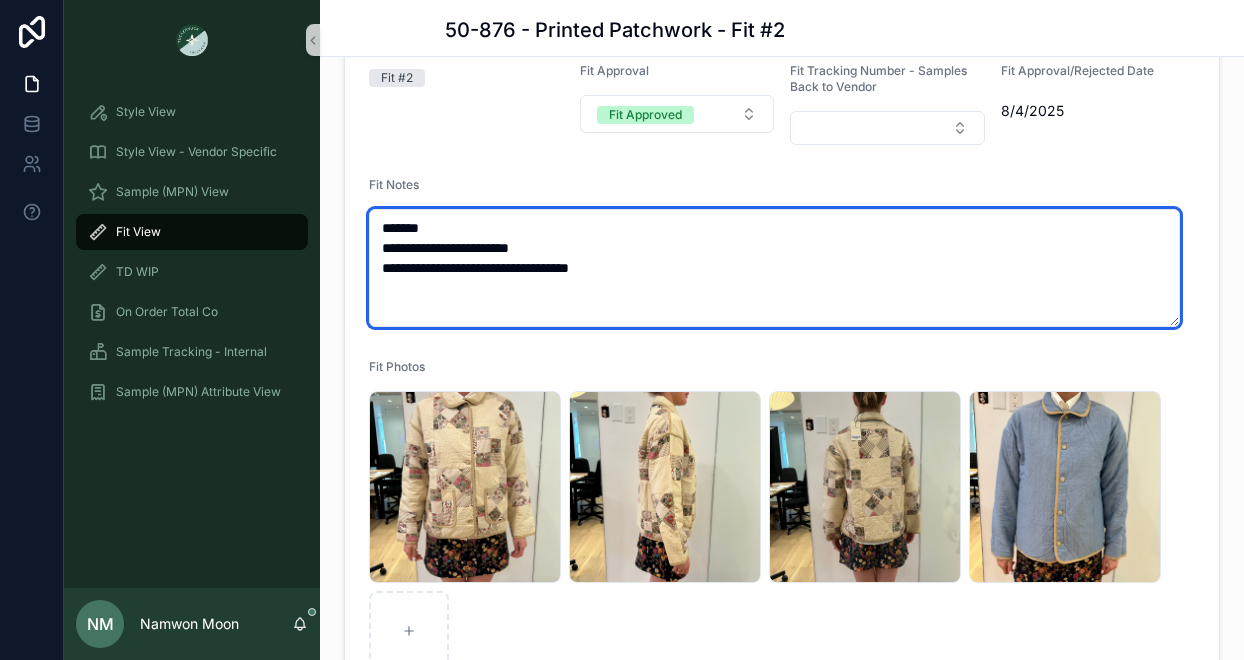 click on "**********" at bounding box center [774, 268] 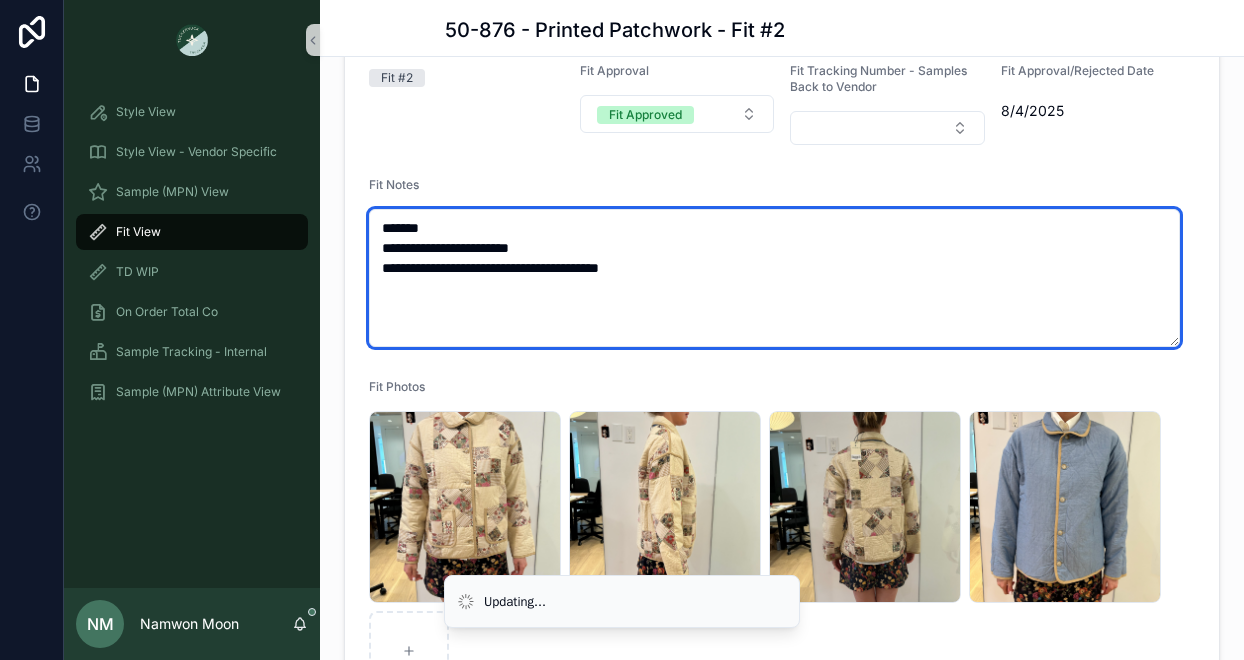 click on "**********" at bounding box center (774, 278) 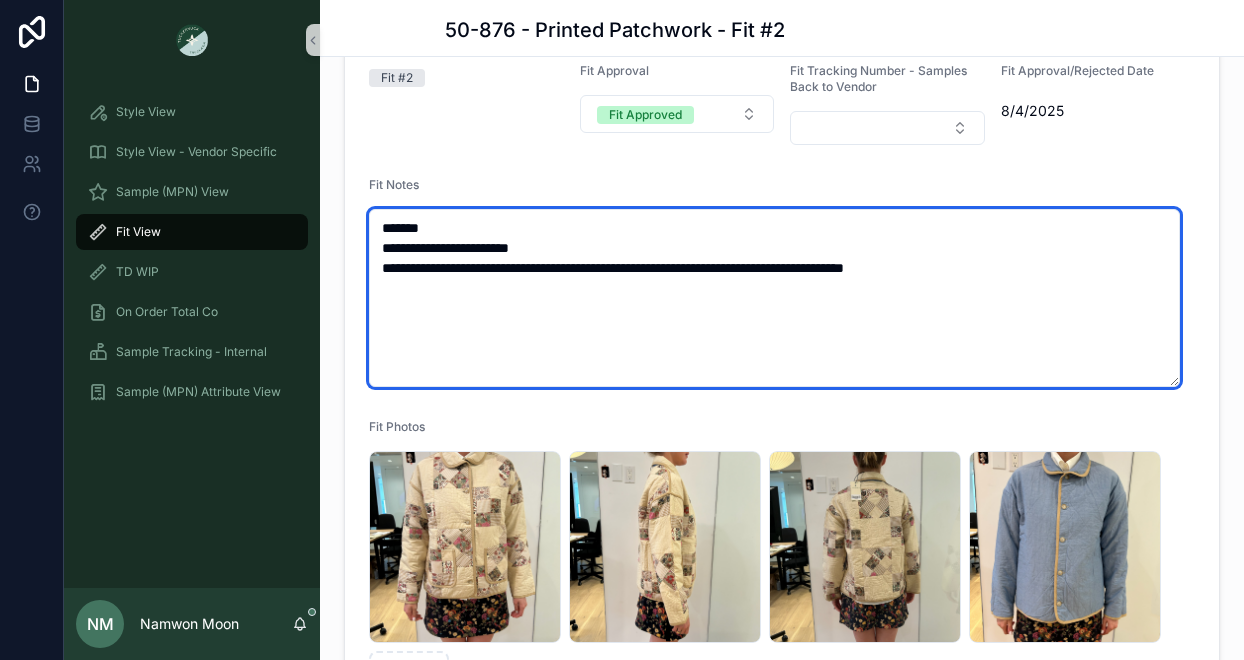 click on "**********" at bounding box center [774, 298] 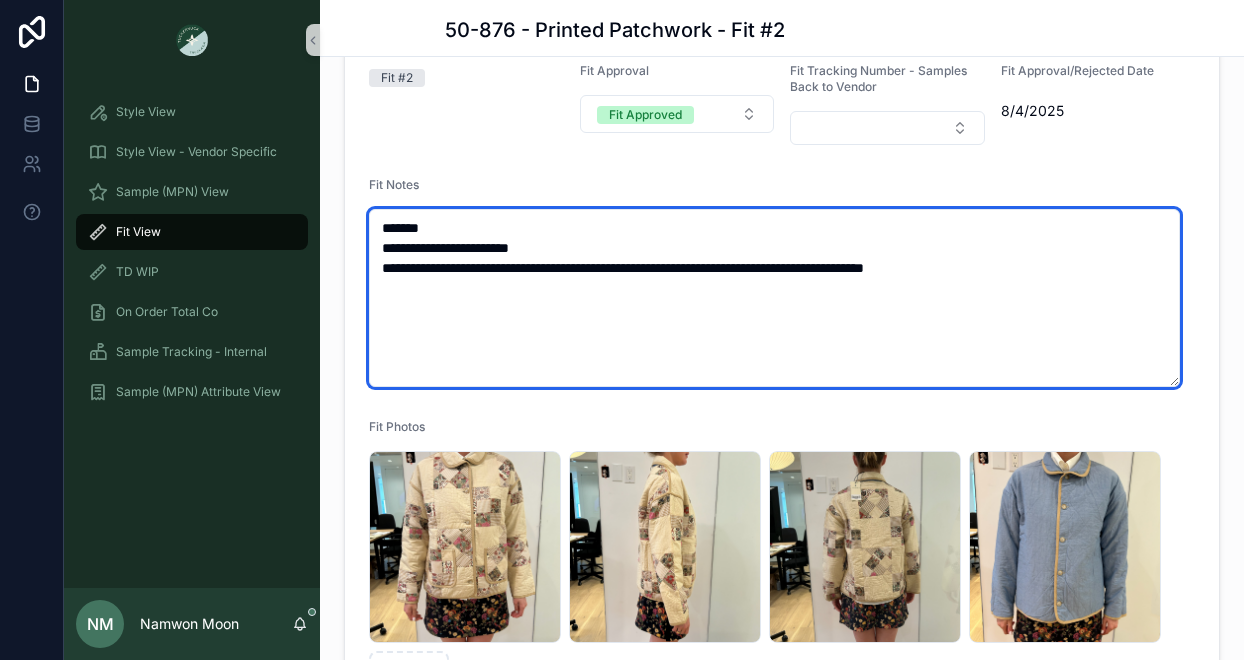 drag, startPoint x: 1035, startPoint y: 283, endPoint x: 924, endPoint y: 287, distance: 111.07205 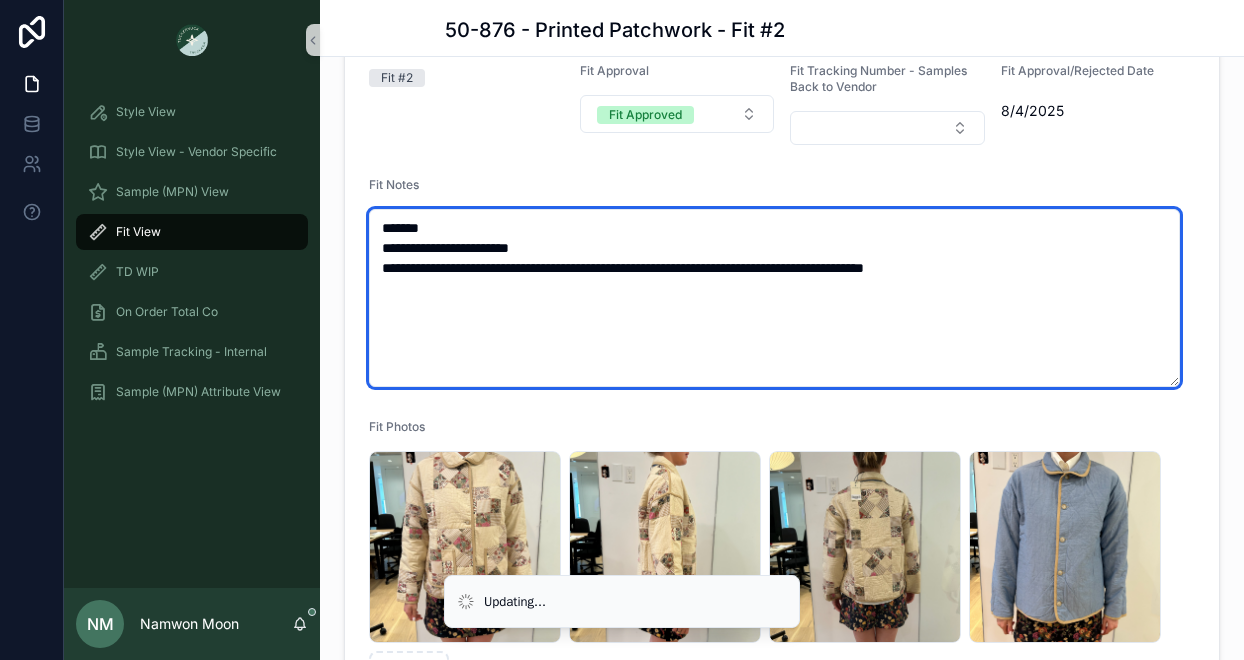 click on "**********" at bounding box center (774, 298) 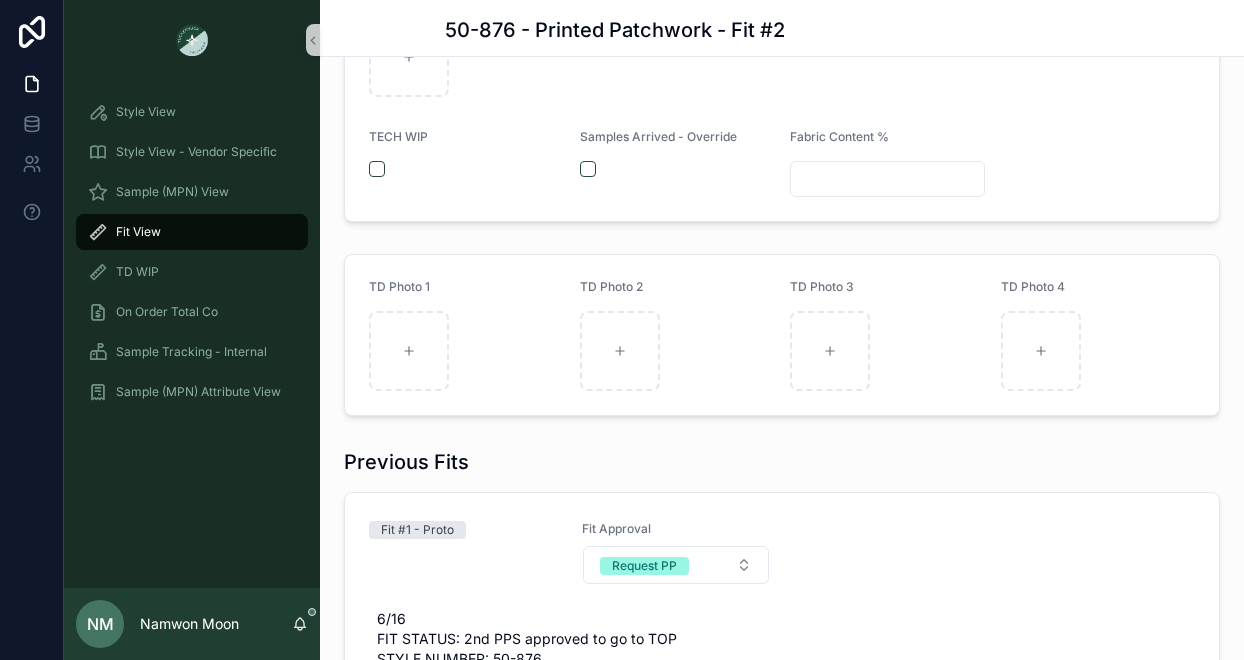 scroll, scrollTop: 1192, scrollLeft: 0, axis: vertical 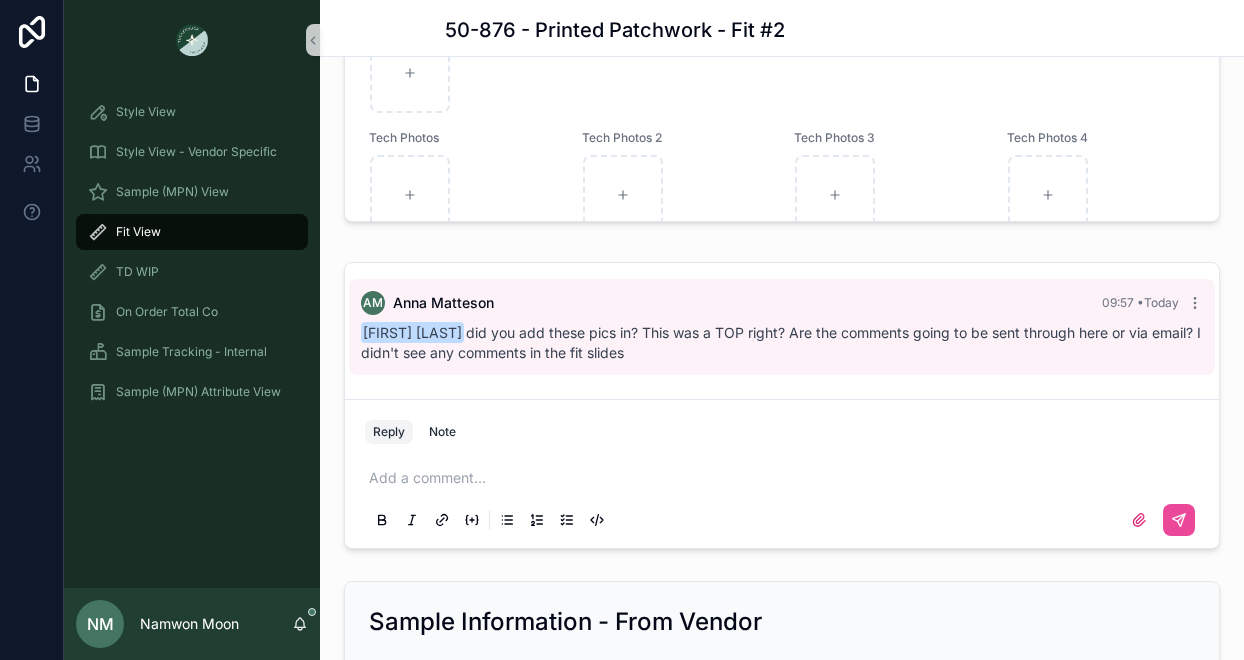 type on "**********" 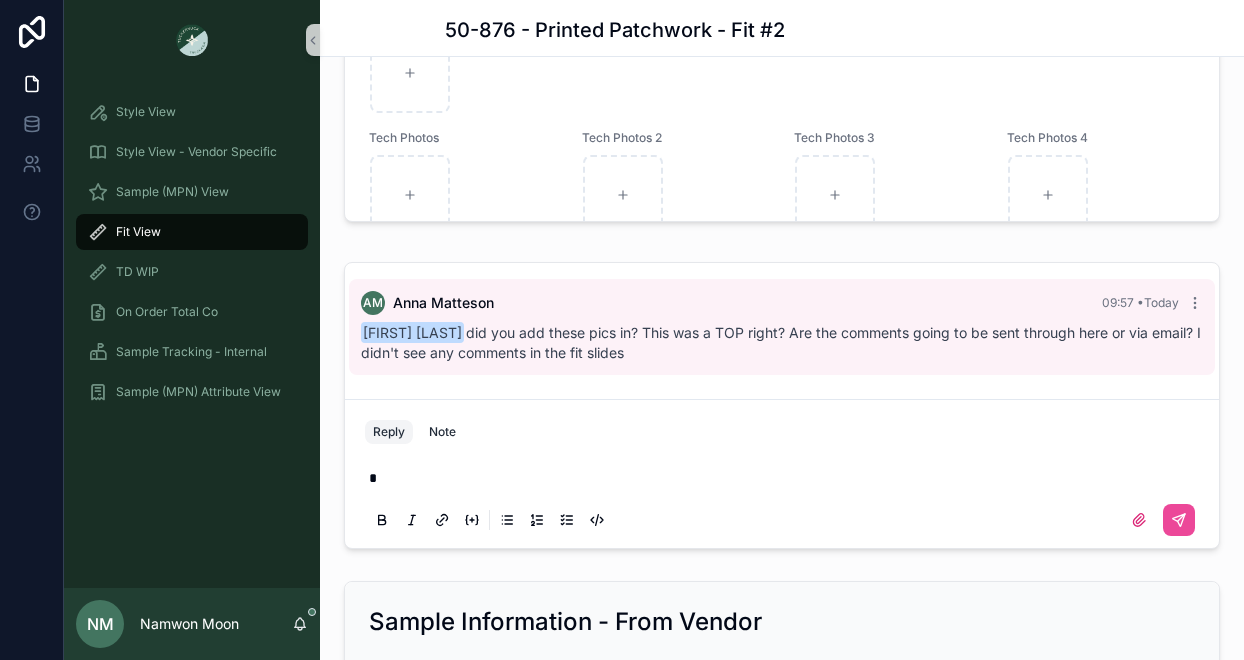 type 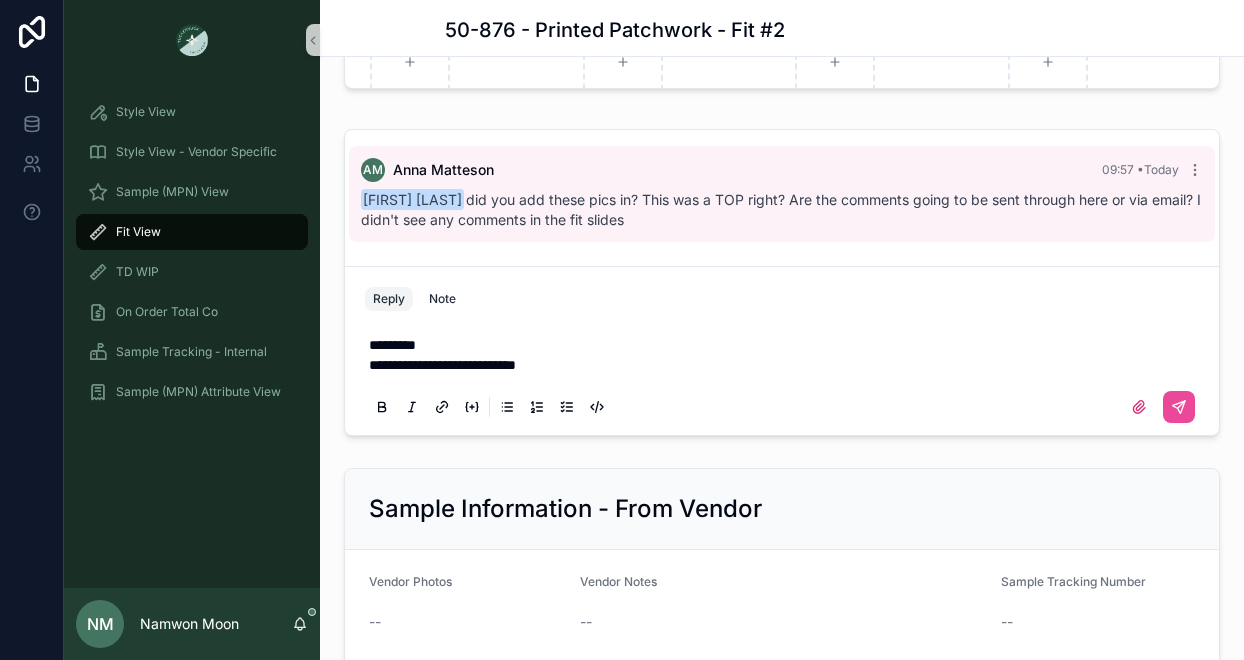 scroll, scrollTop: 1973, scrollLeft: 0, axis: vertical 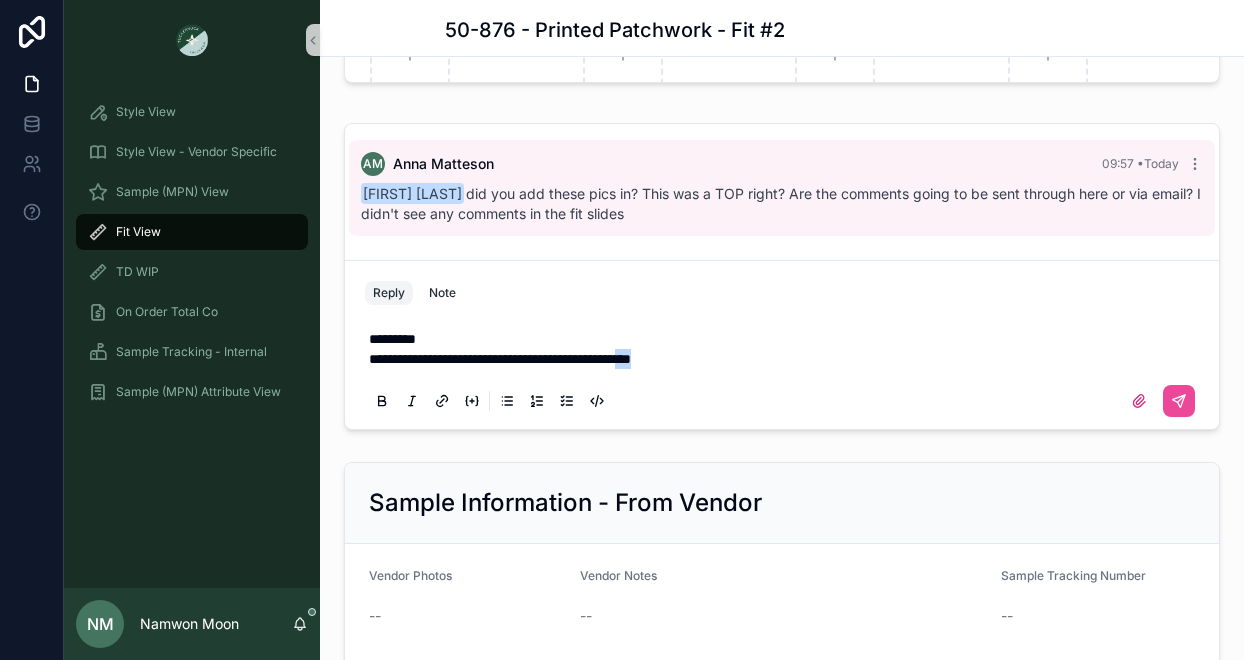 drag, startPoint x: 751, startPoint y: 376, endPoint x: 722, endPoint y: 375, distance: 29.017237 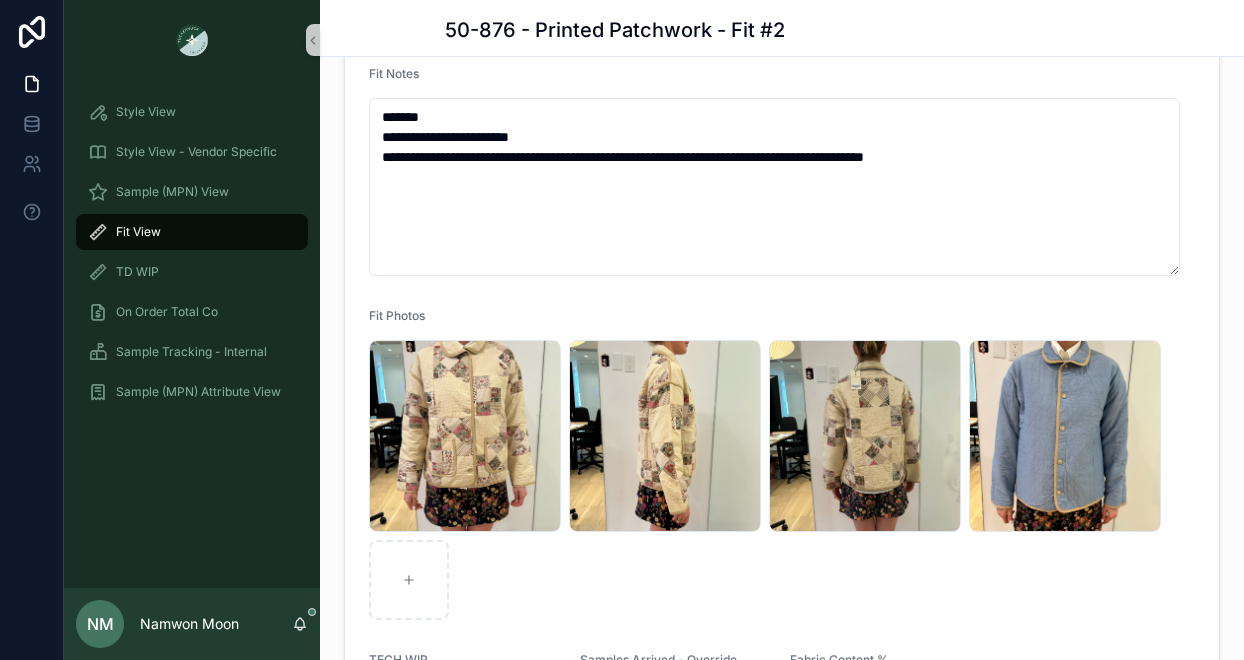 scroll, scrollTop: 350, scrollLeft: 0, axis: vertical 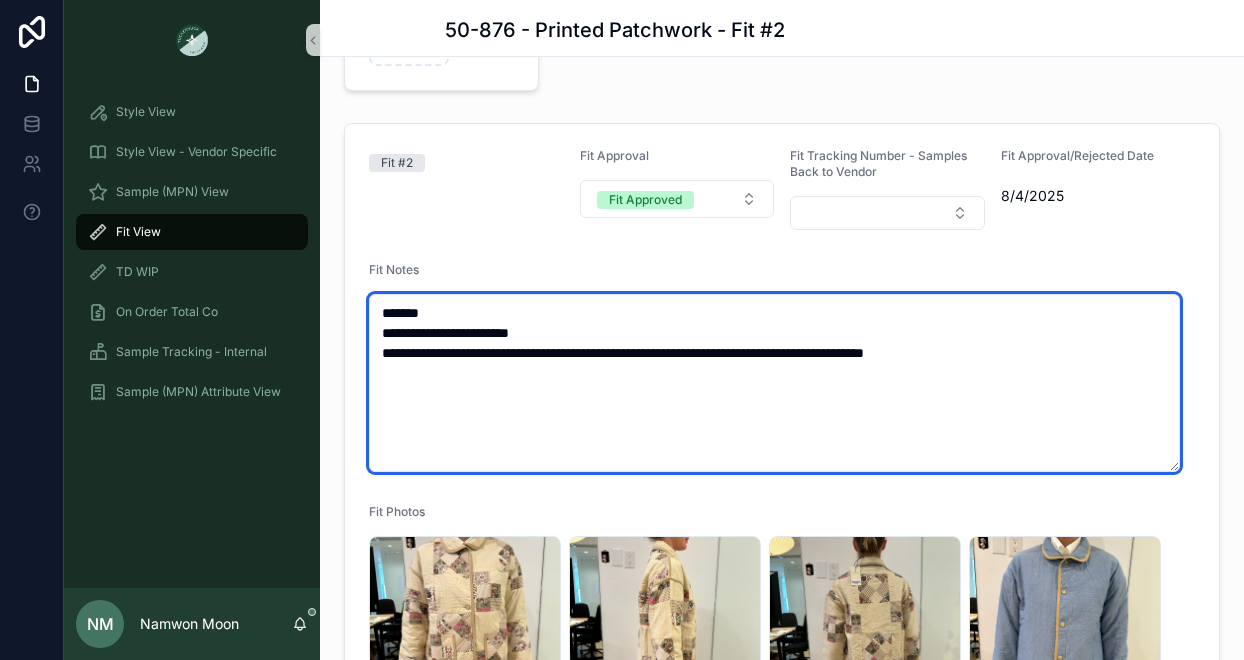 drag, startPoint x: 751, startPoint y: 371, endPoint x: 669, endPoint y: 369, distance: 82.02438 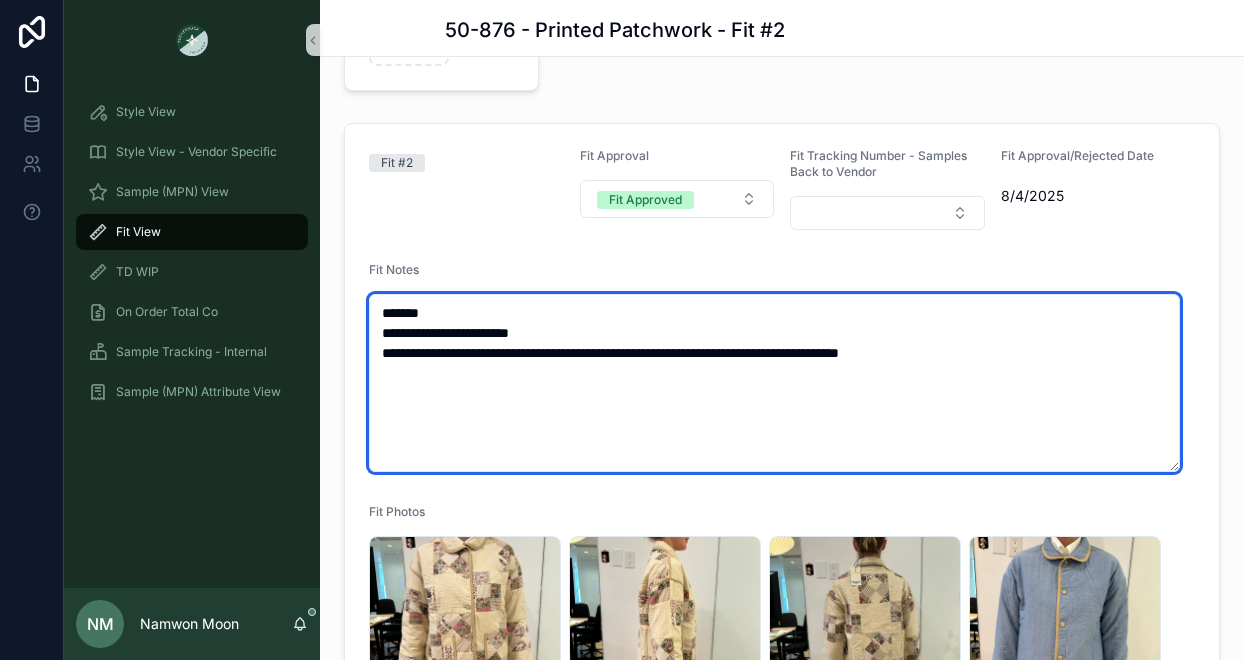 drag, startPoint x: 755, startPoint y: 369, endPoint x: 695, endPoint y: 367, distance: 60.033325 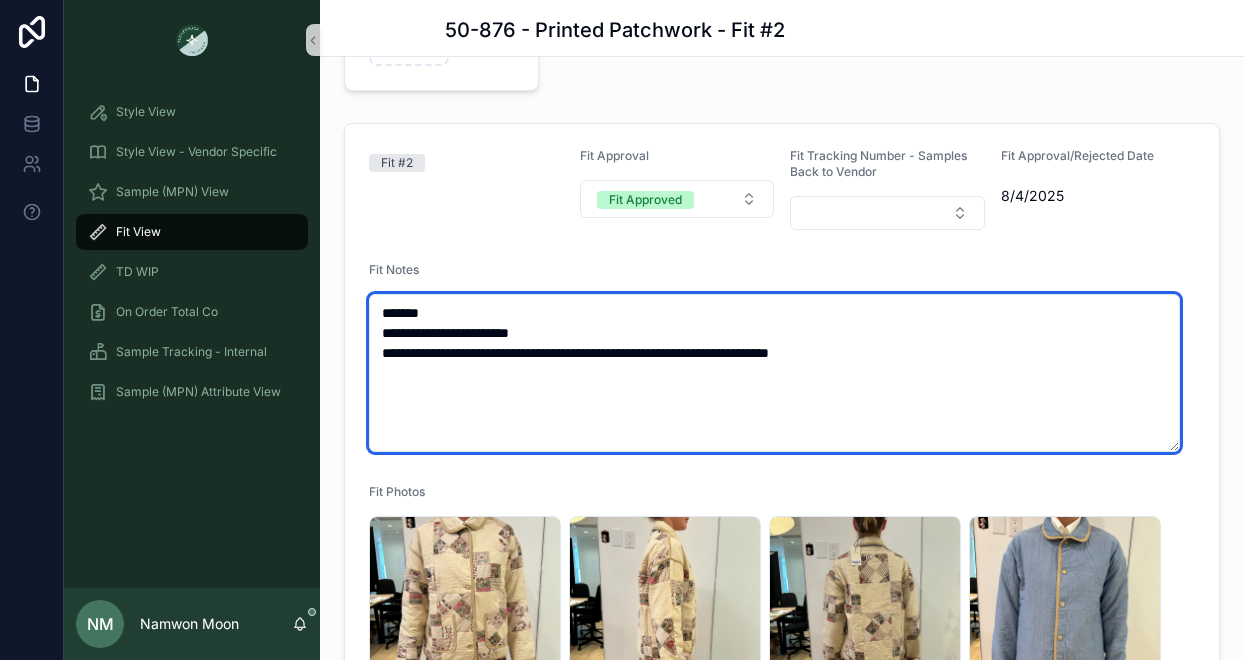 click on "**********" at bounding box center (774, 373) 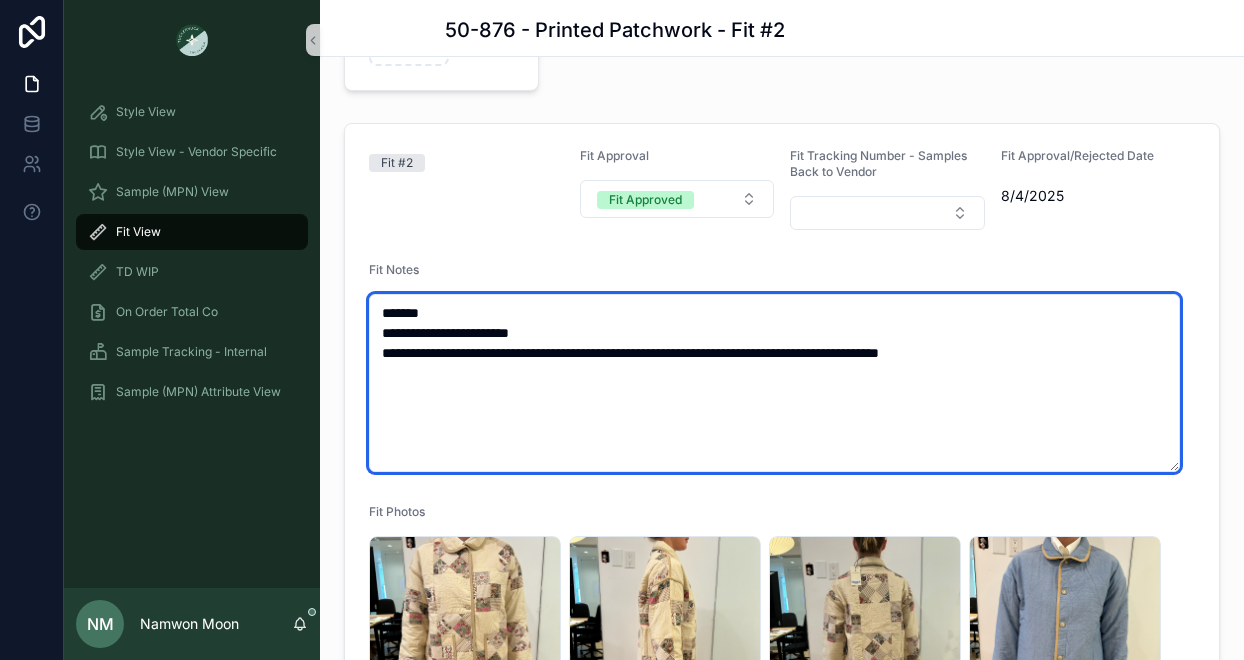 click on "**********" at bounding box center [774, 383] 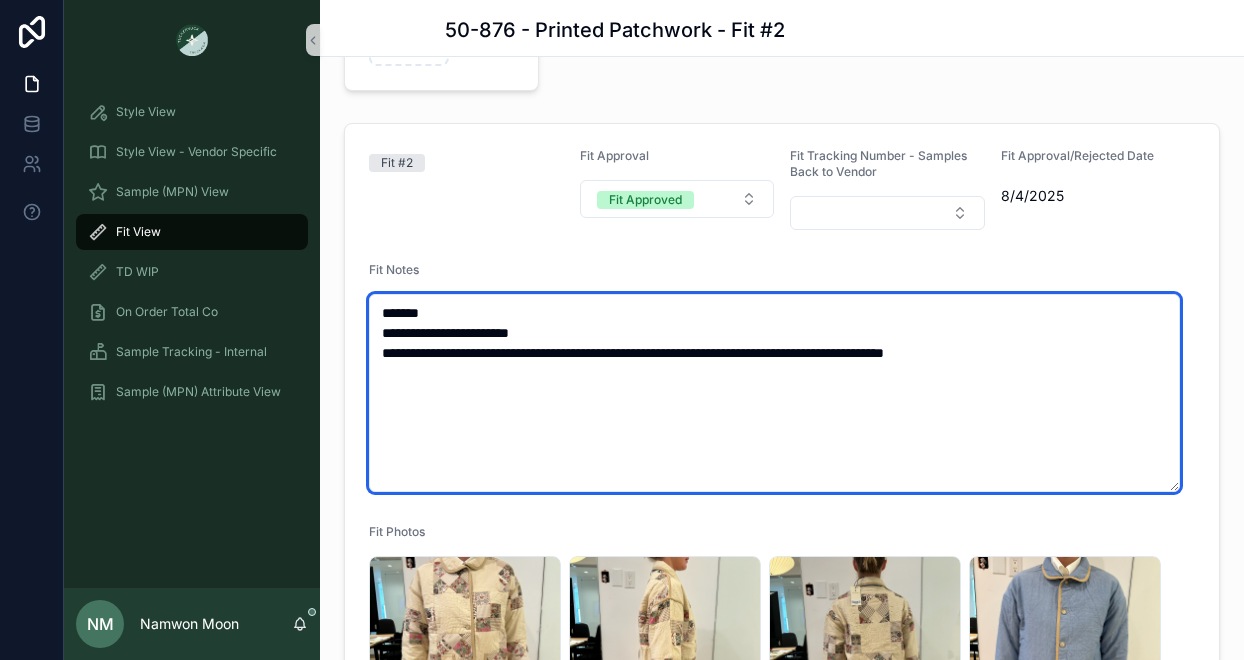 click on "**********" at bounding box center (774, 393) 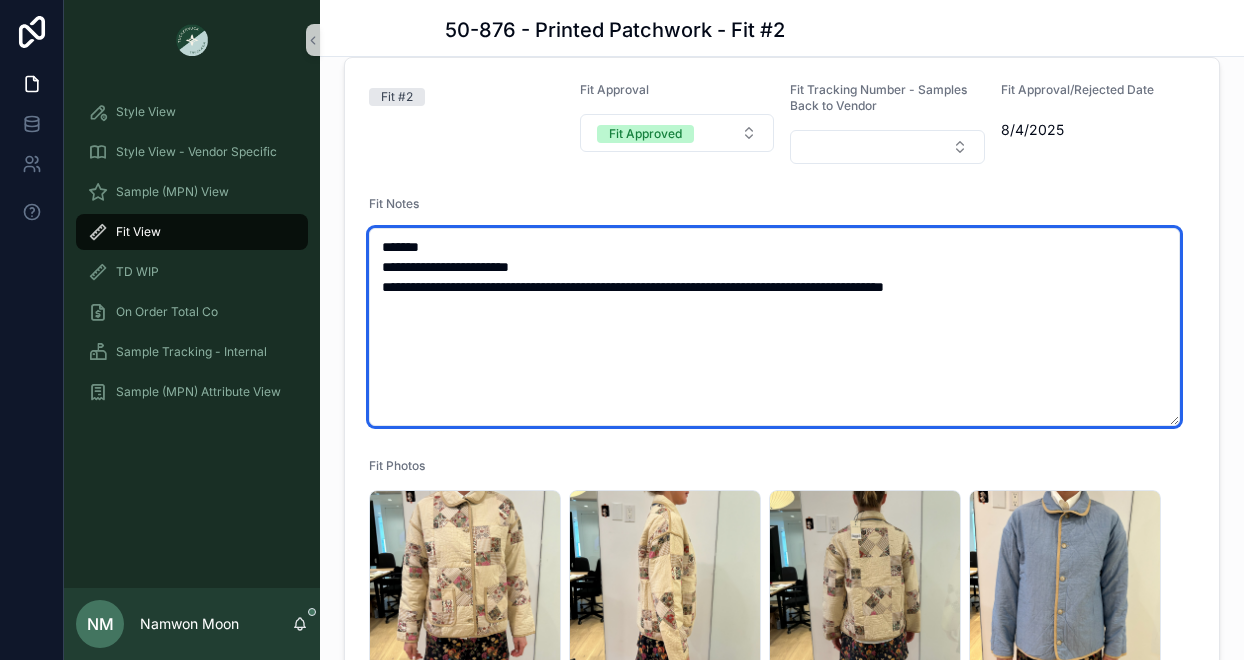 scroll, scrollTop: 419, scrollLeft: 0, axis: vertical 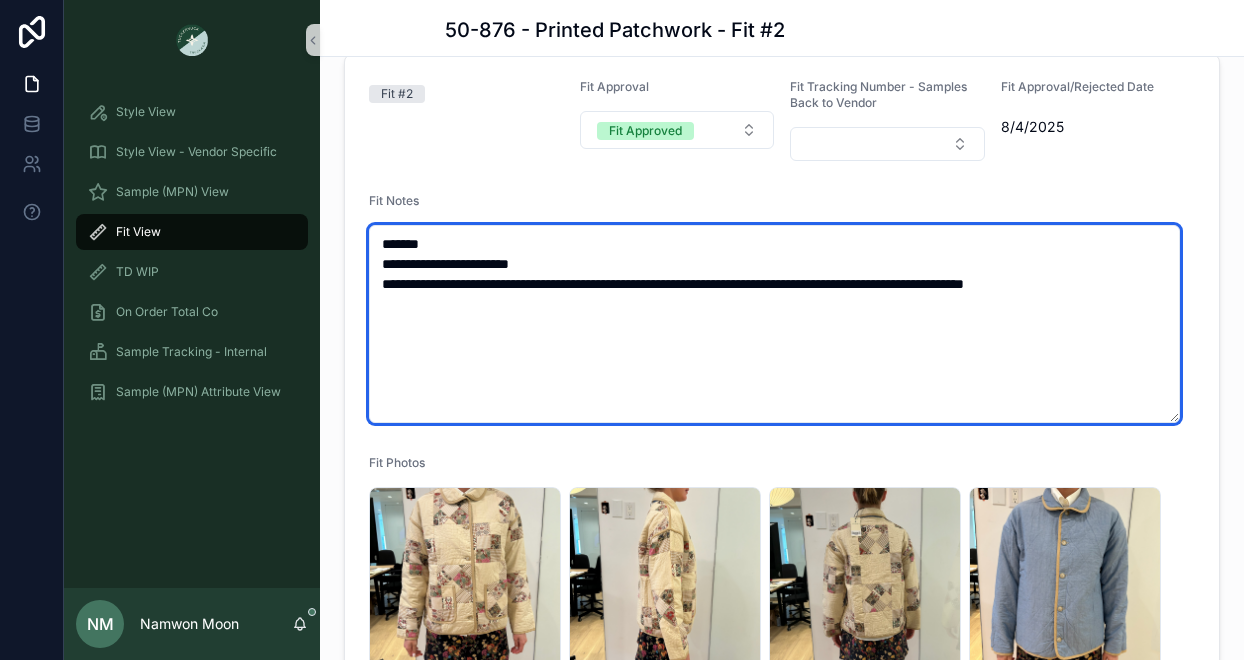 click on "**********" at bounding box center (774, 324) 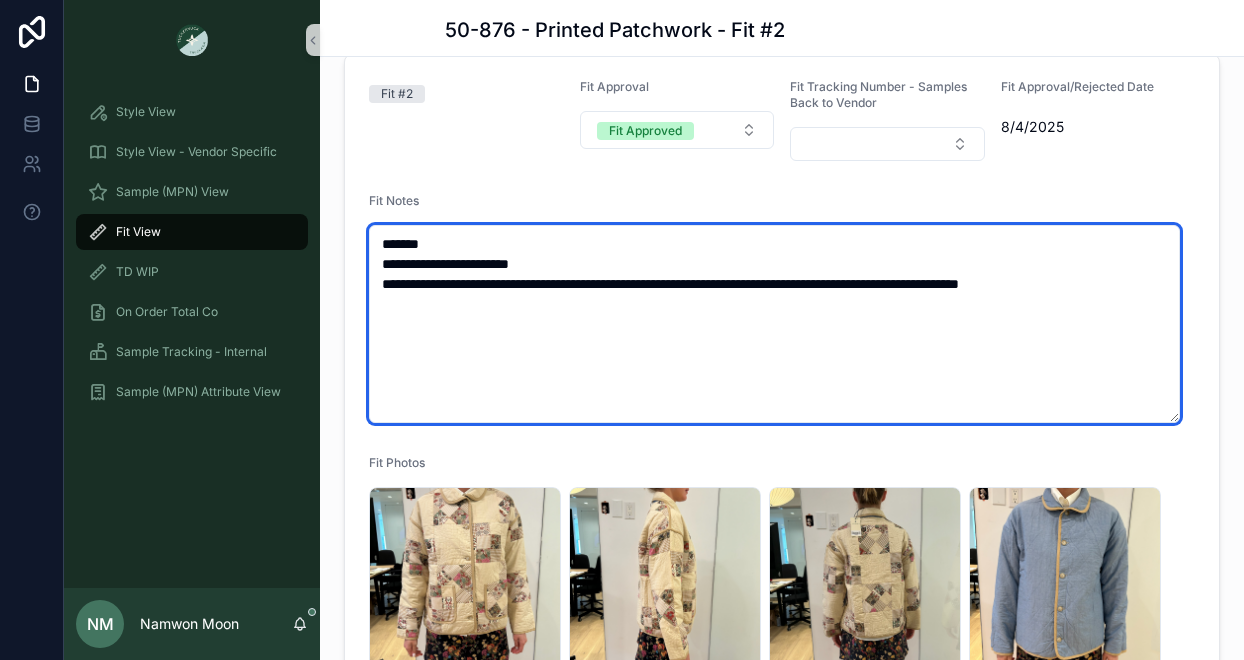 click on "**********" at bounding box center (774, 324) 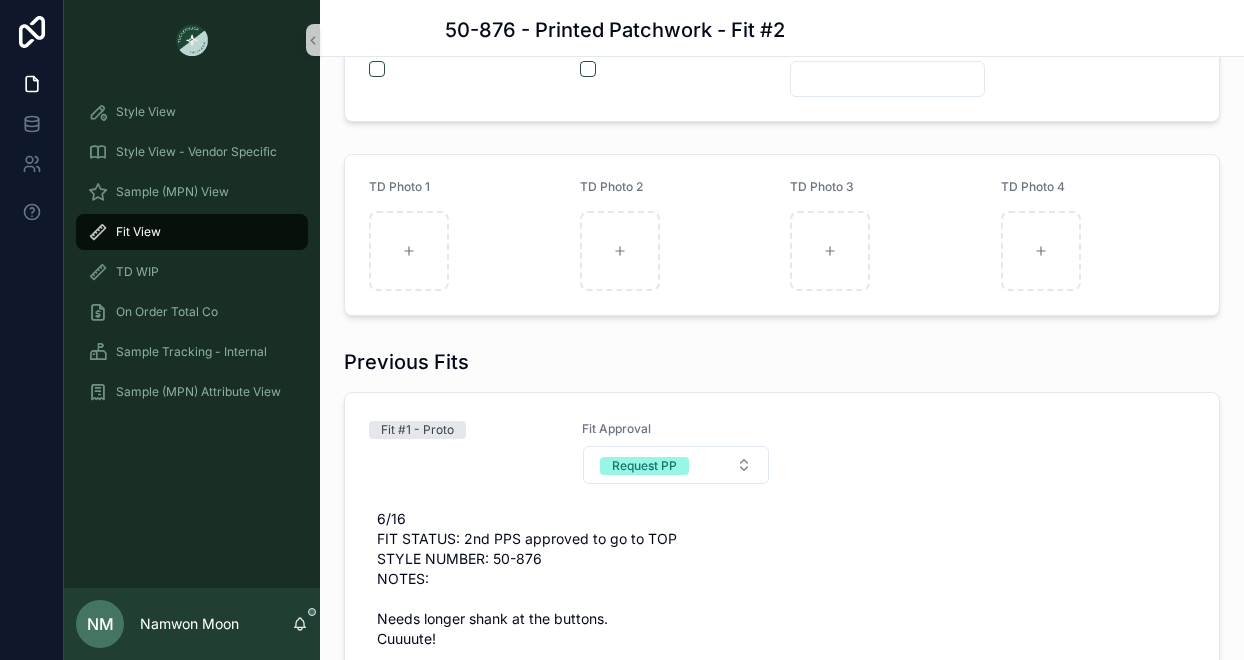 scroll, scrollTop: 1191, scrollLeft: 0, axis: vertical 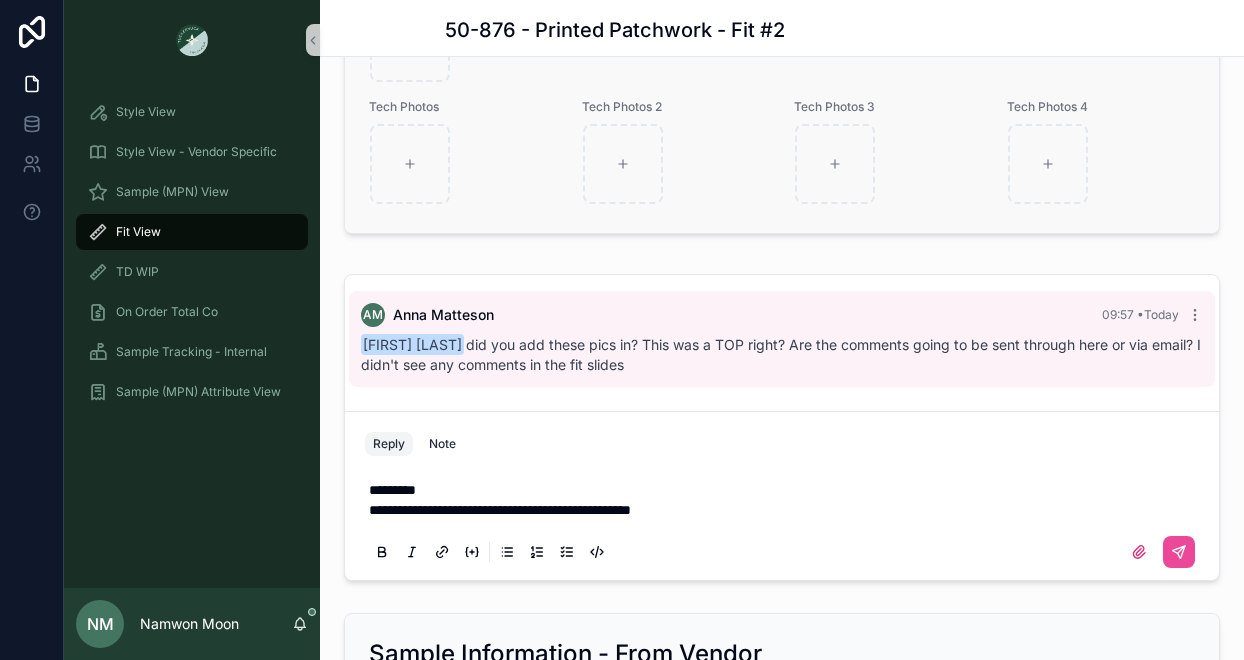 type on "**********" 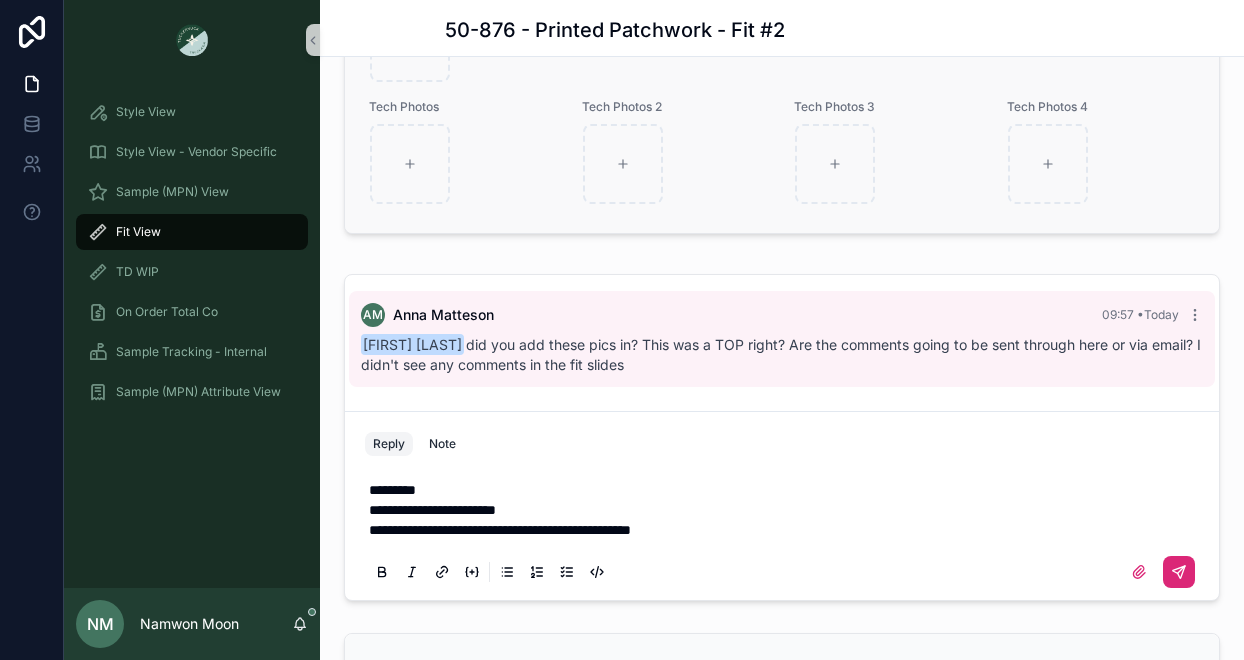 click 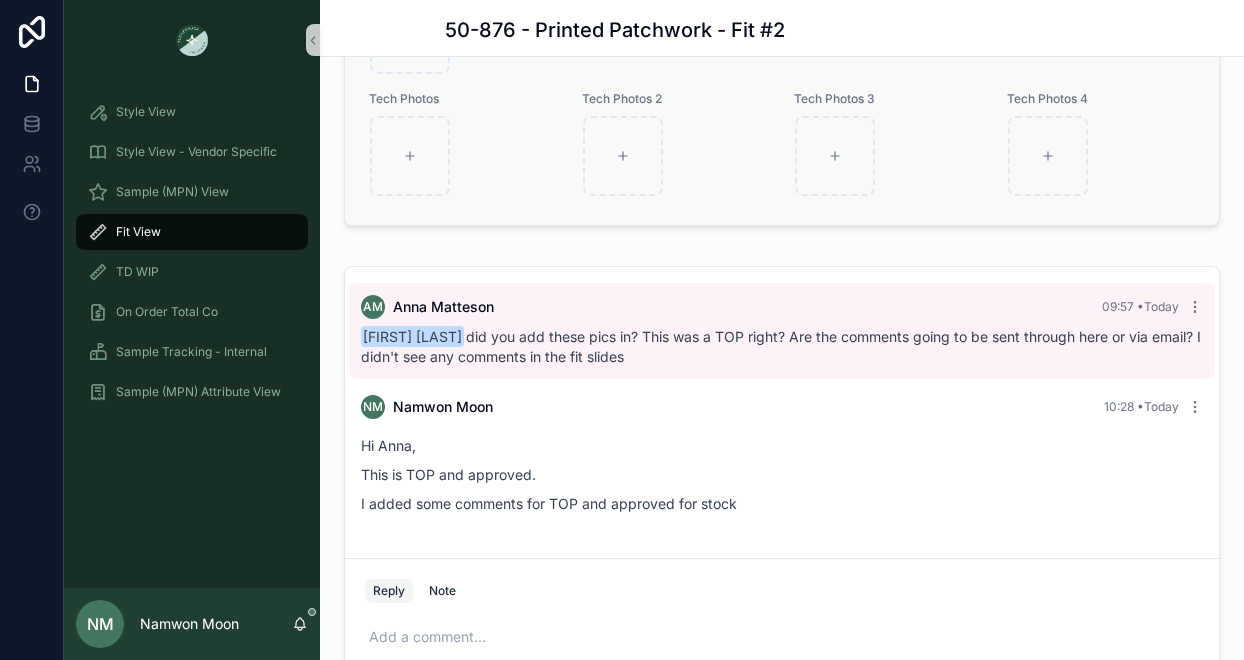 scroll, scrollTop: 1540, scrollLeft: 0, axis: vertical 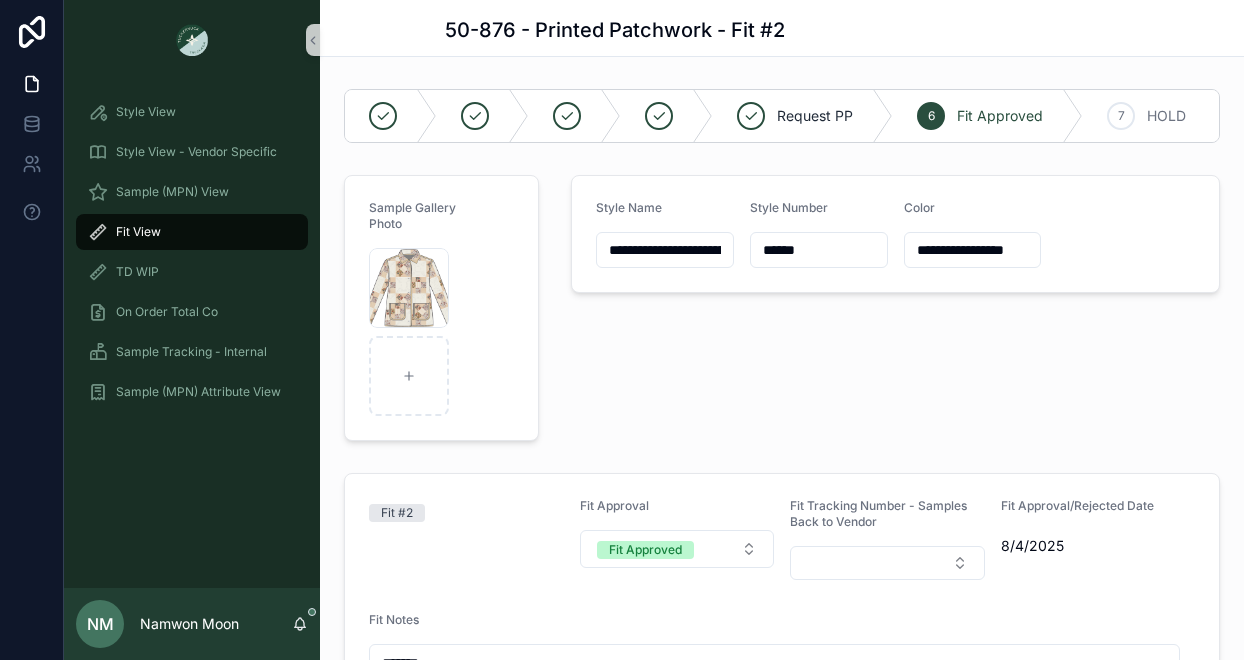 click on "Fit View" at bounding box center [192, 232] 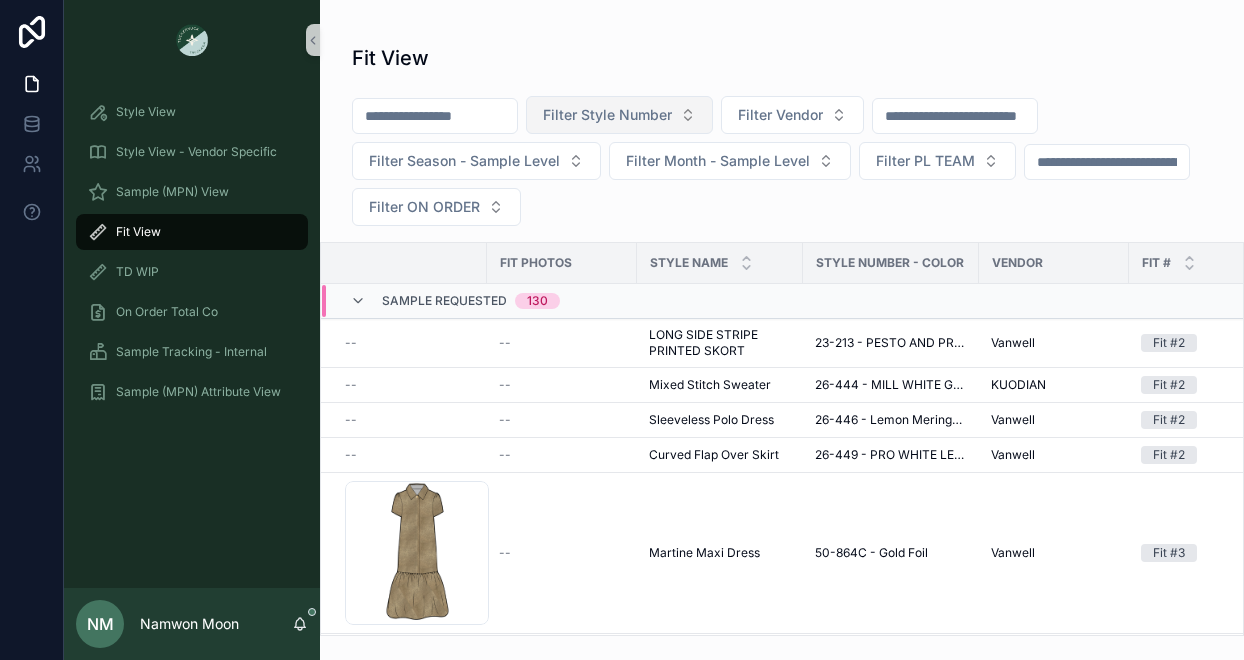 click on "Filter Style Number" at bounding box center (607, 115) 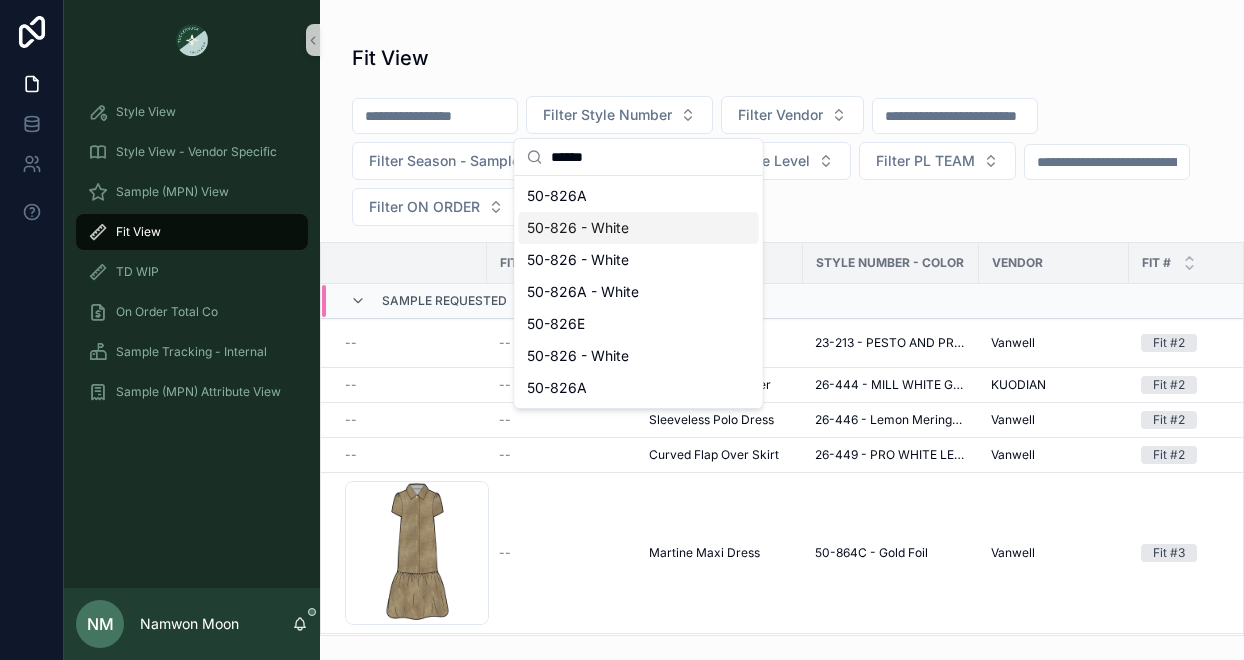 type on "******" 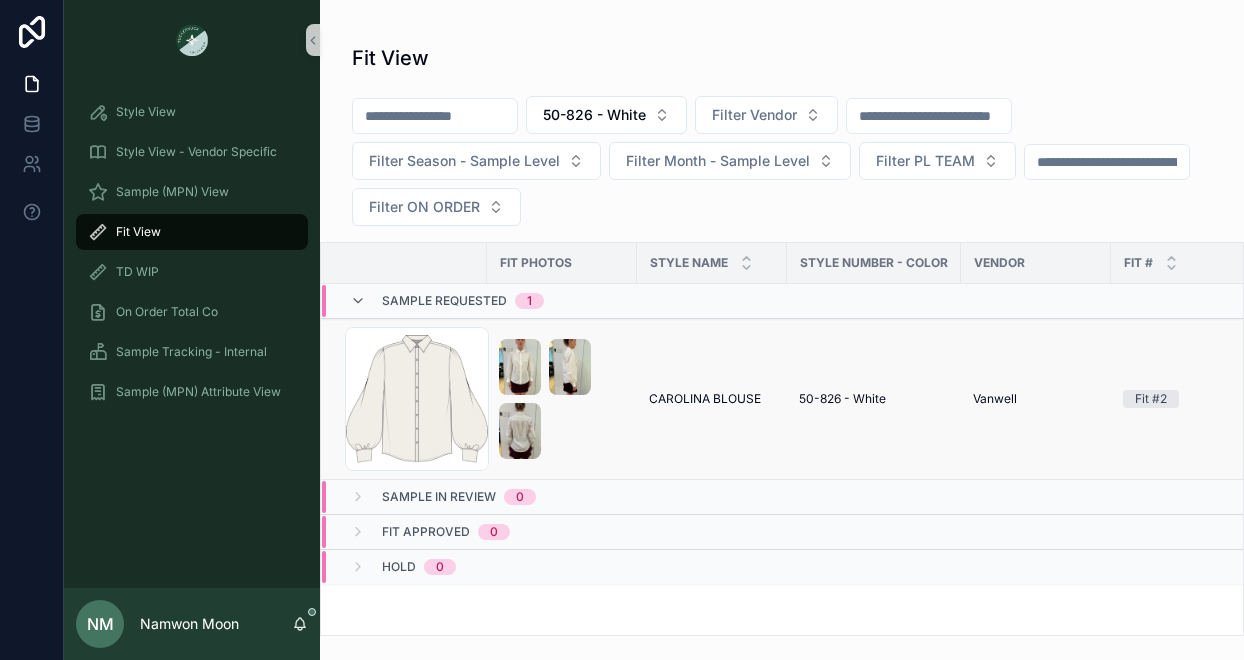 click at bounding box center (562, 399) 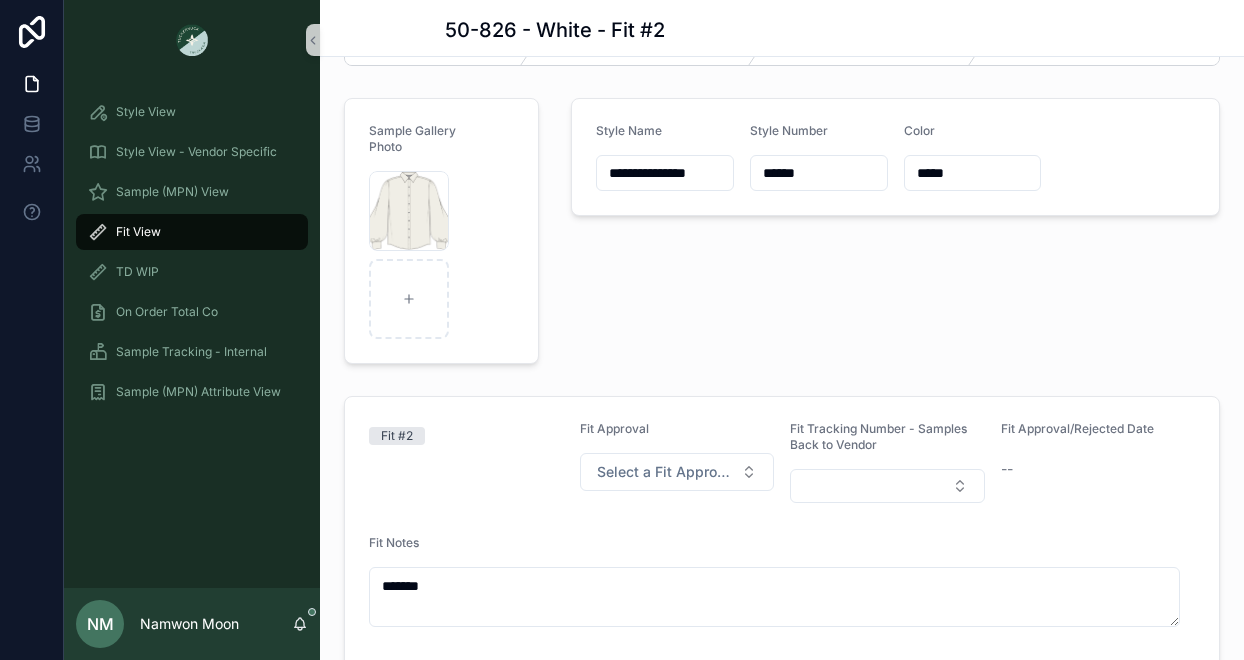 scroll, scrollTop: 28, scrollLeft: 0, axis: vertical 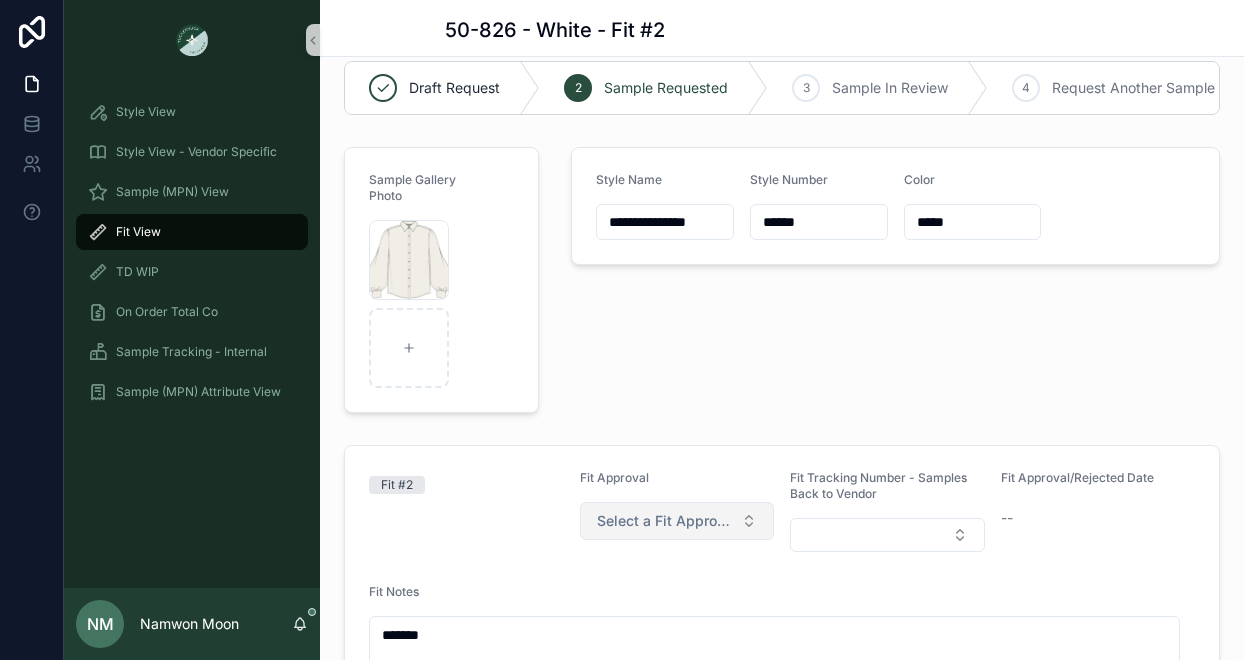 click on "Select a Fit Approval" at bounding box center [677, 521] 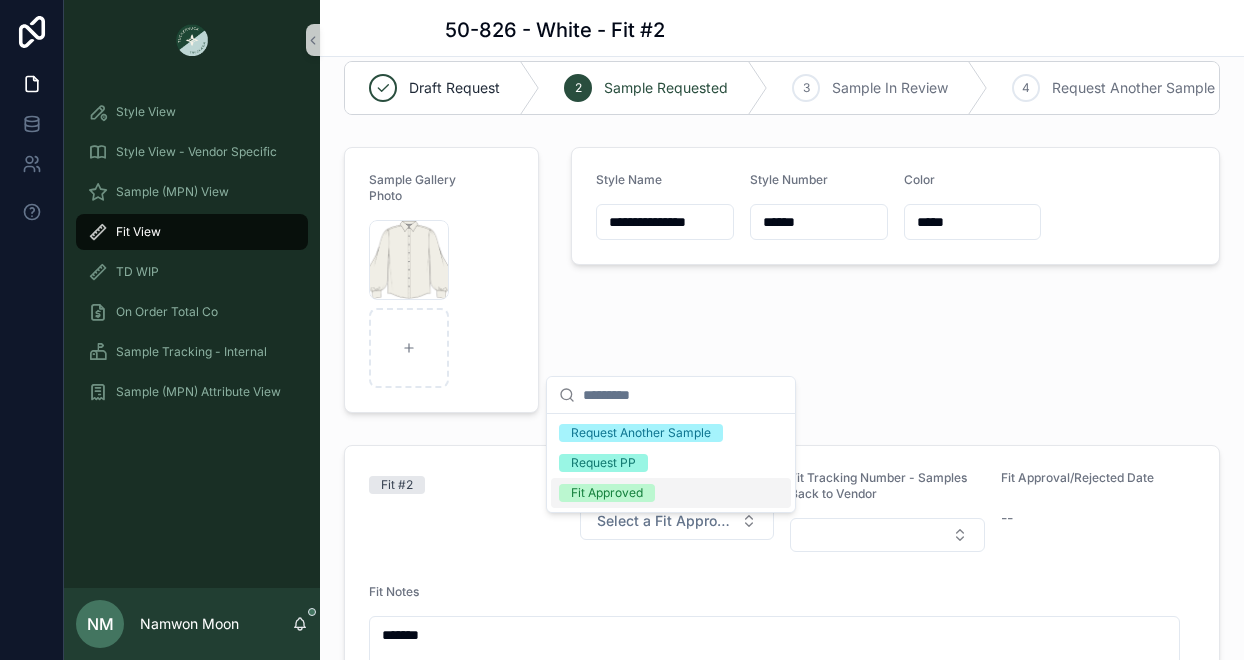 click on "Fit Approved" at bounding box center [607, 493] 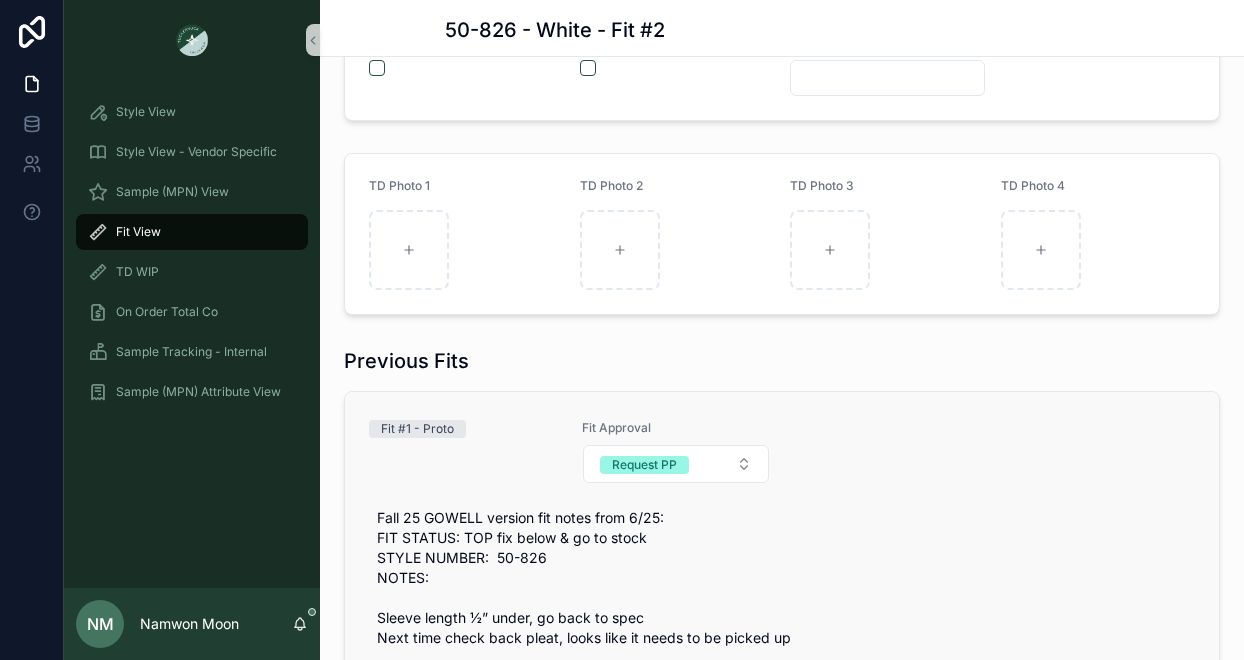 scroll, scrollTop: 966, scrollLeft: 0, axis: vertical 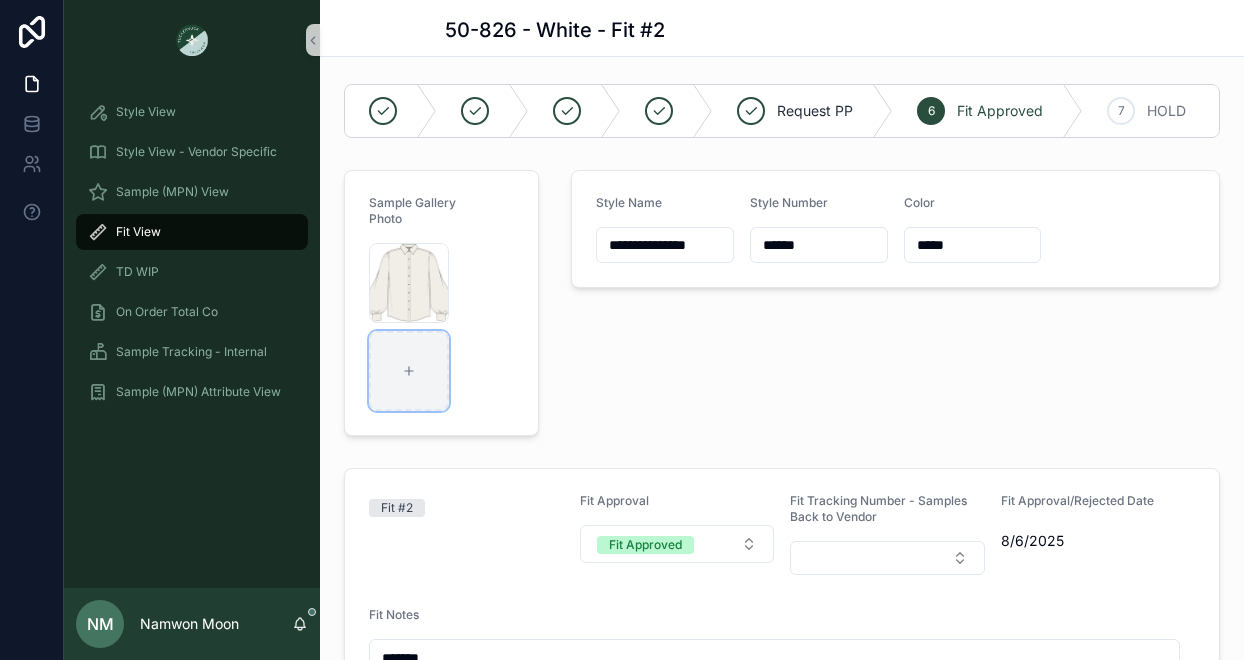 click 